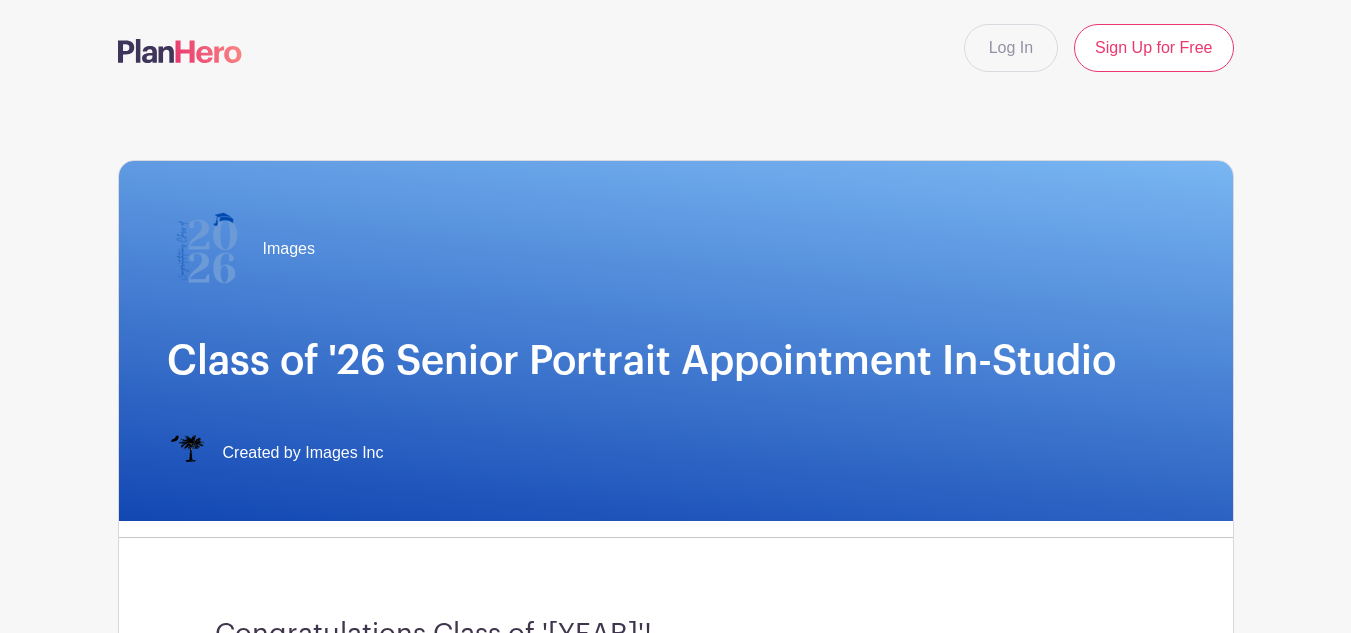 scroll, scrollTop: 0, scrollLeft: 0, axis: both 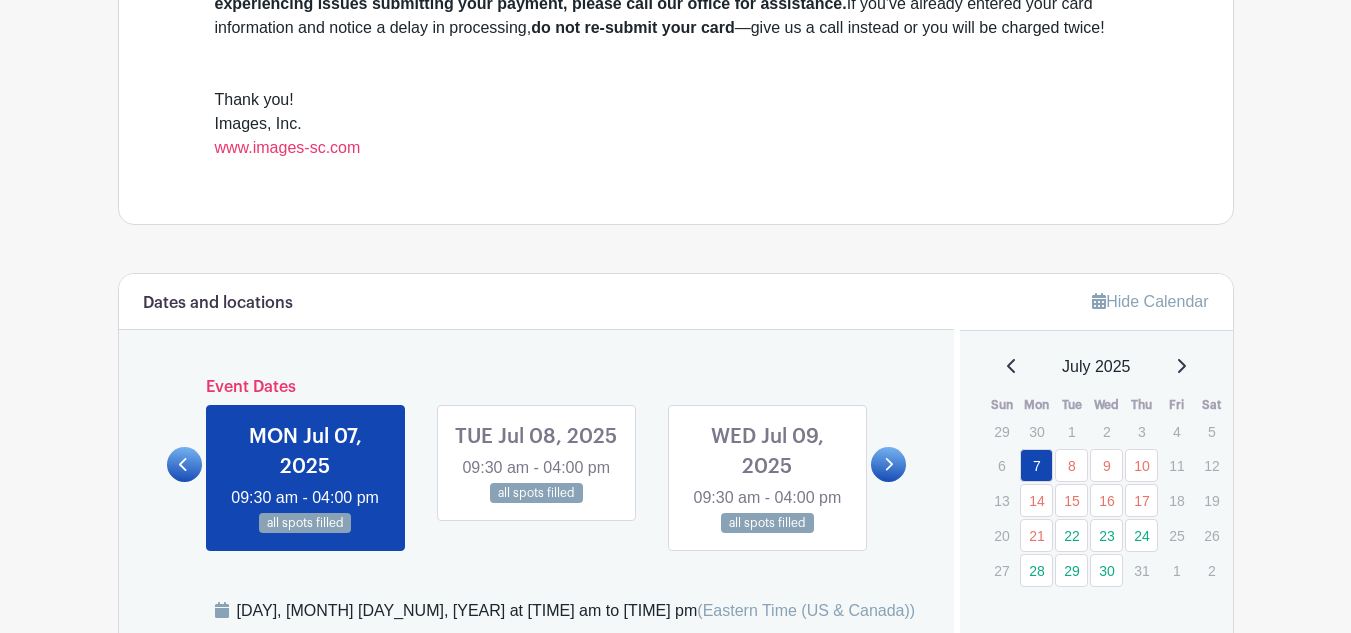 click at bounding box center [888, 464] 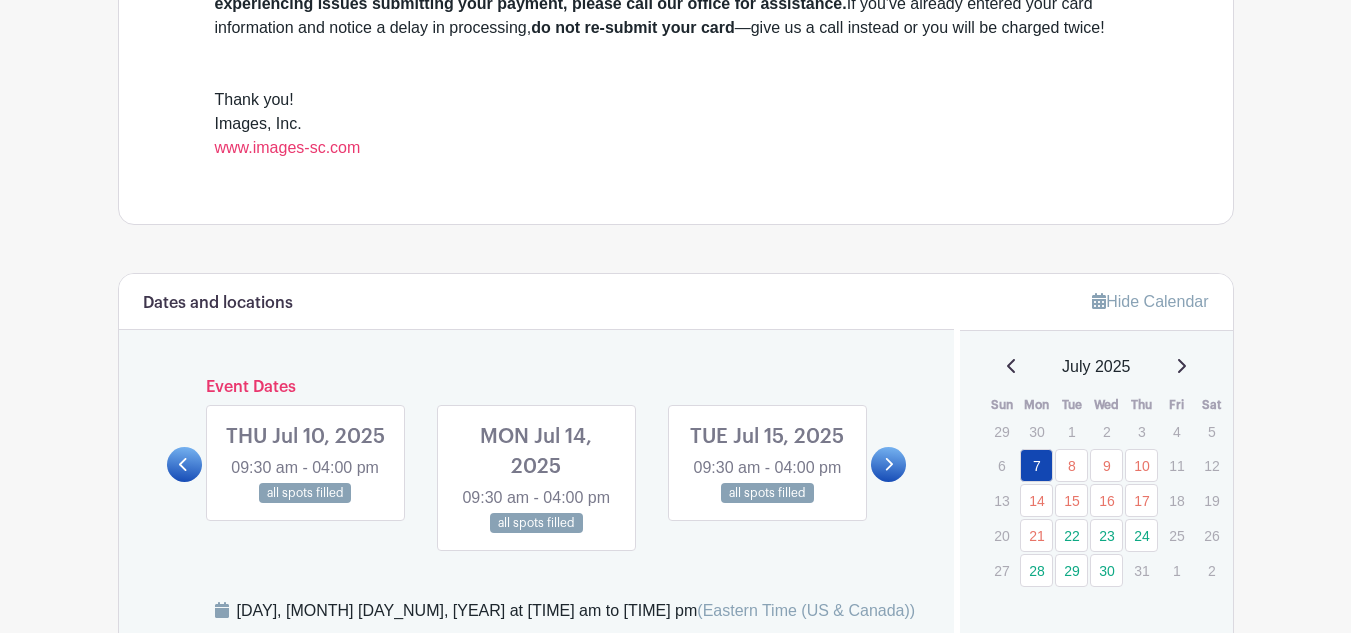 click at bounding box center (305, 504) 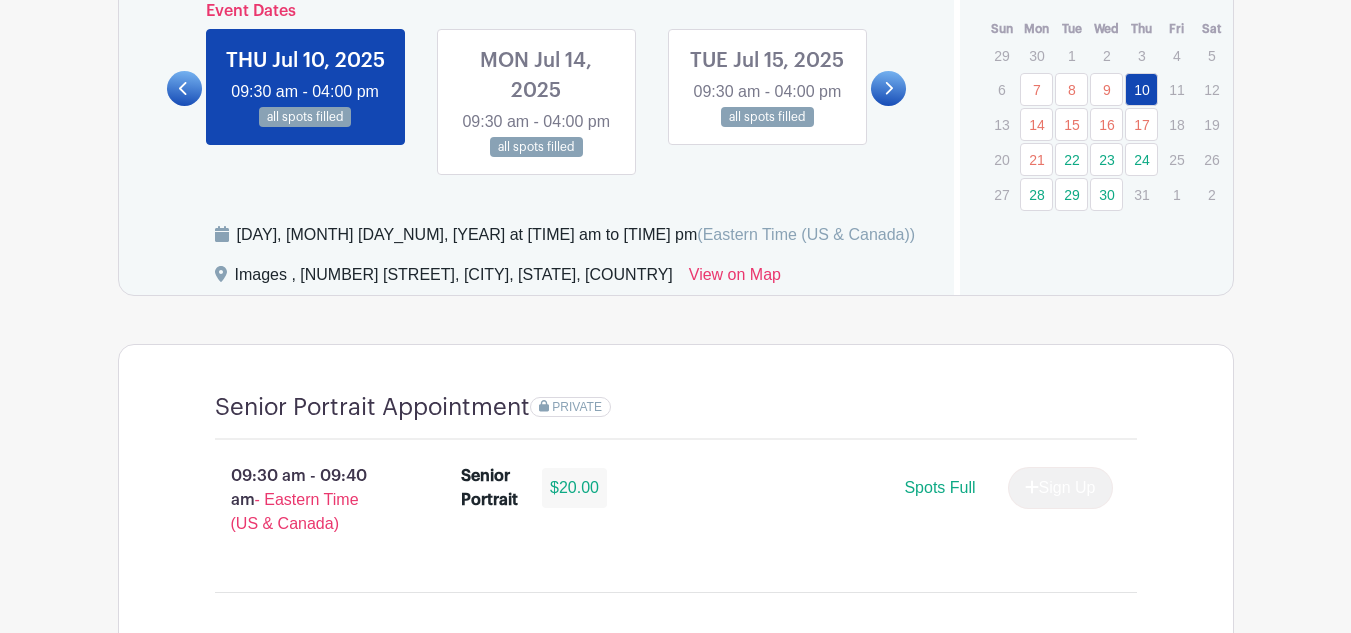 scroll, scrollTop: 1193, scrollLeft: 0, axis: vertical 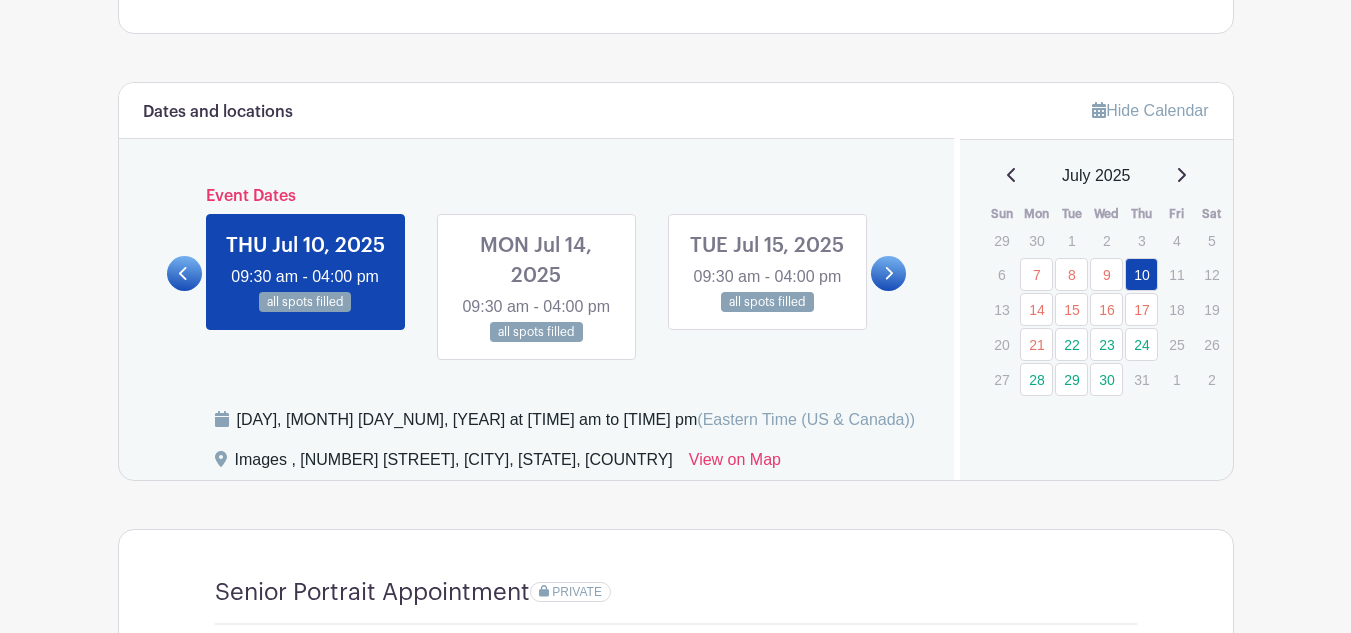 click at bounding box center [888, 273] 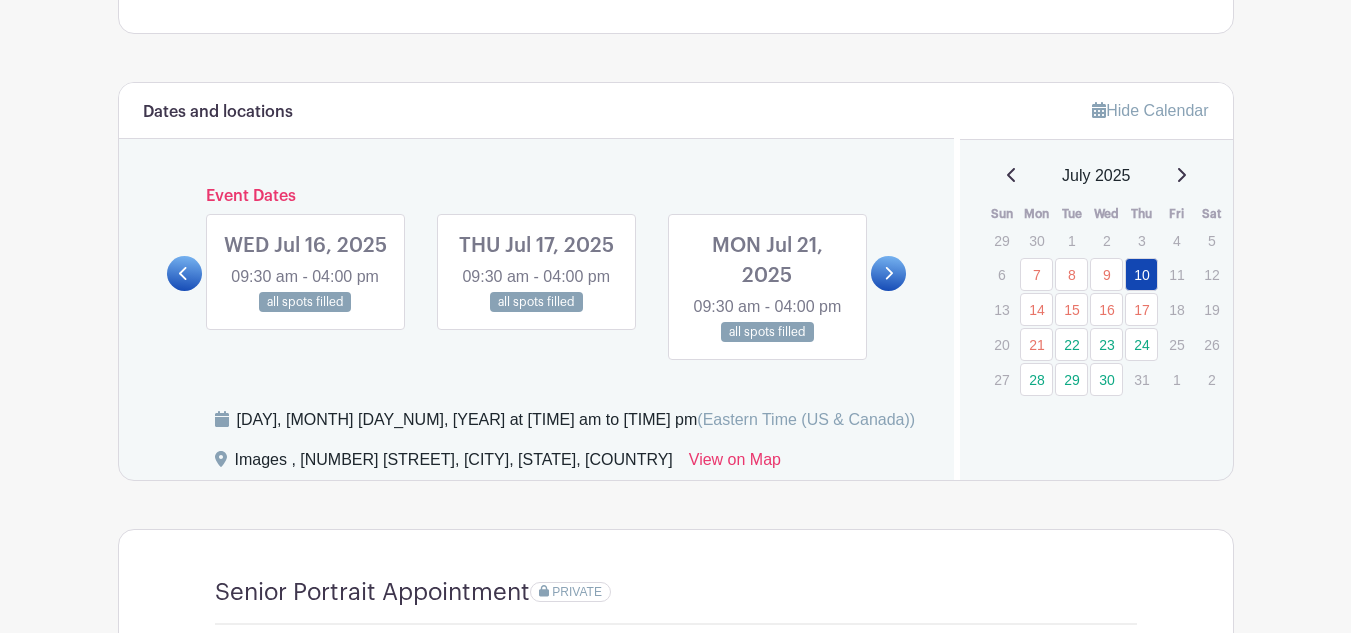 click at bounding box center (890, 273) 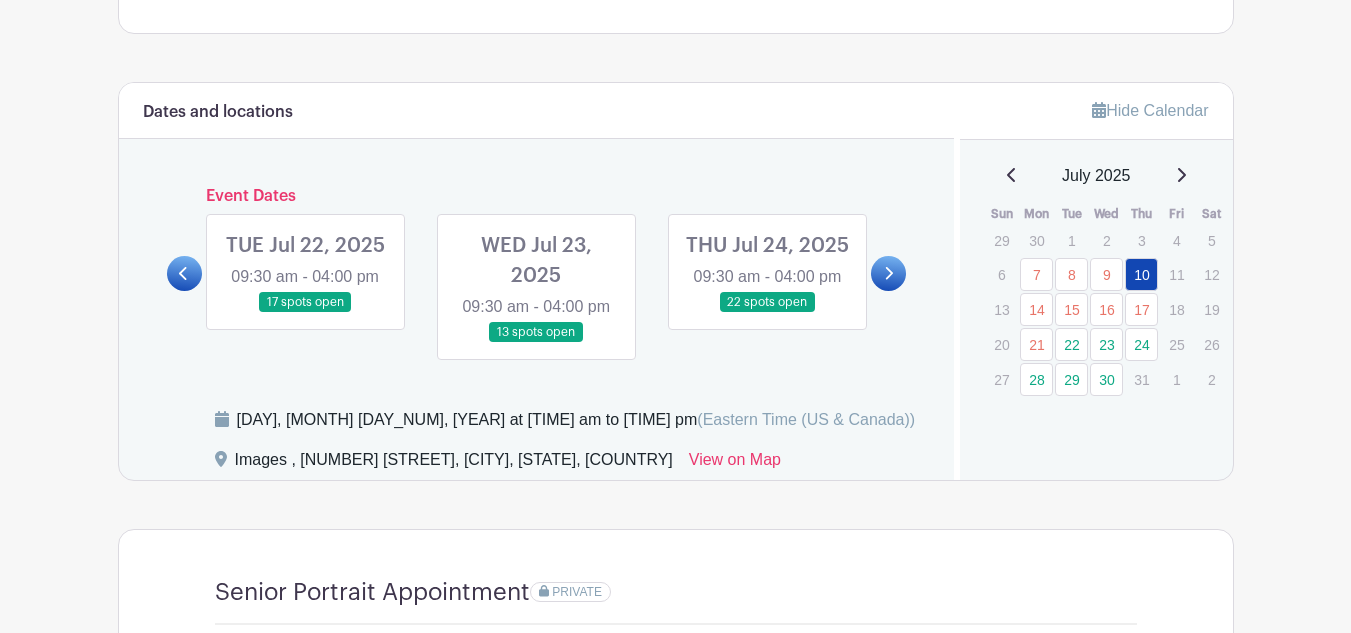 click at bounding box center (890, 273) 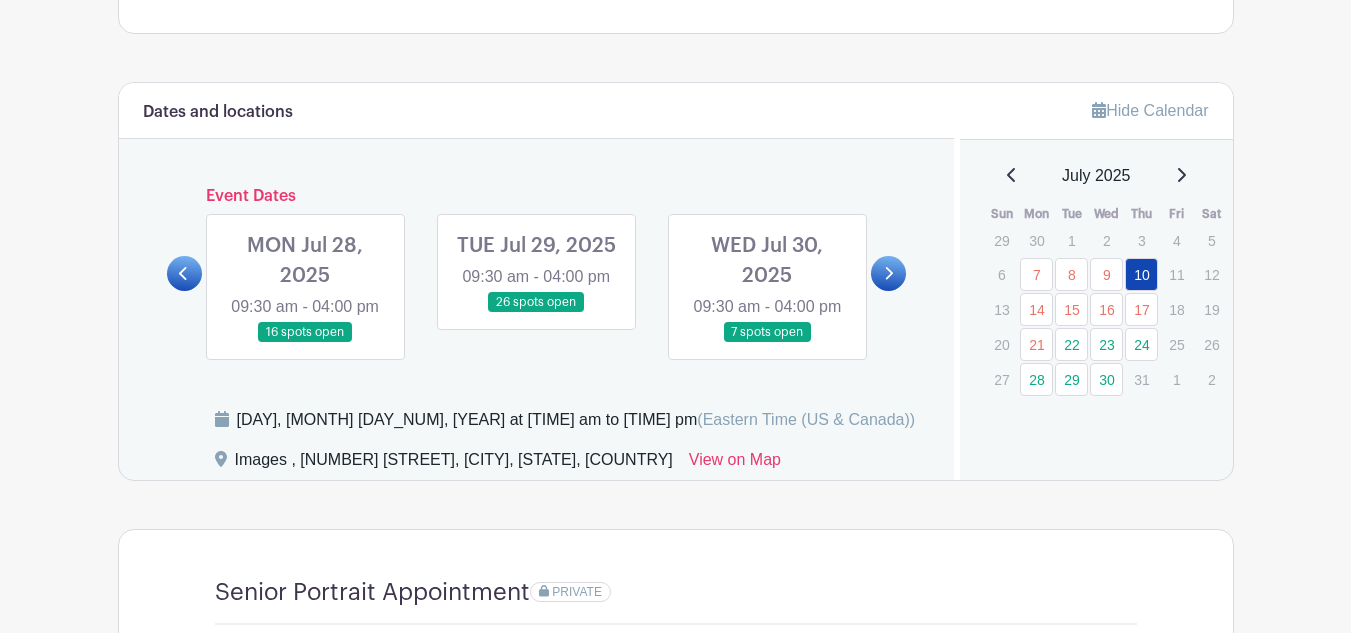 click at bounding box center (767, 343) 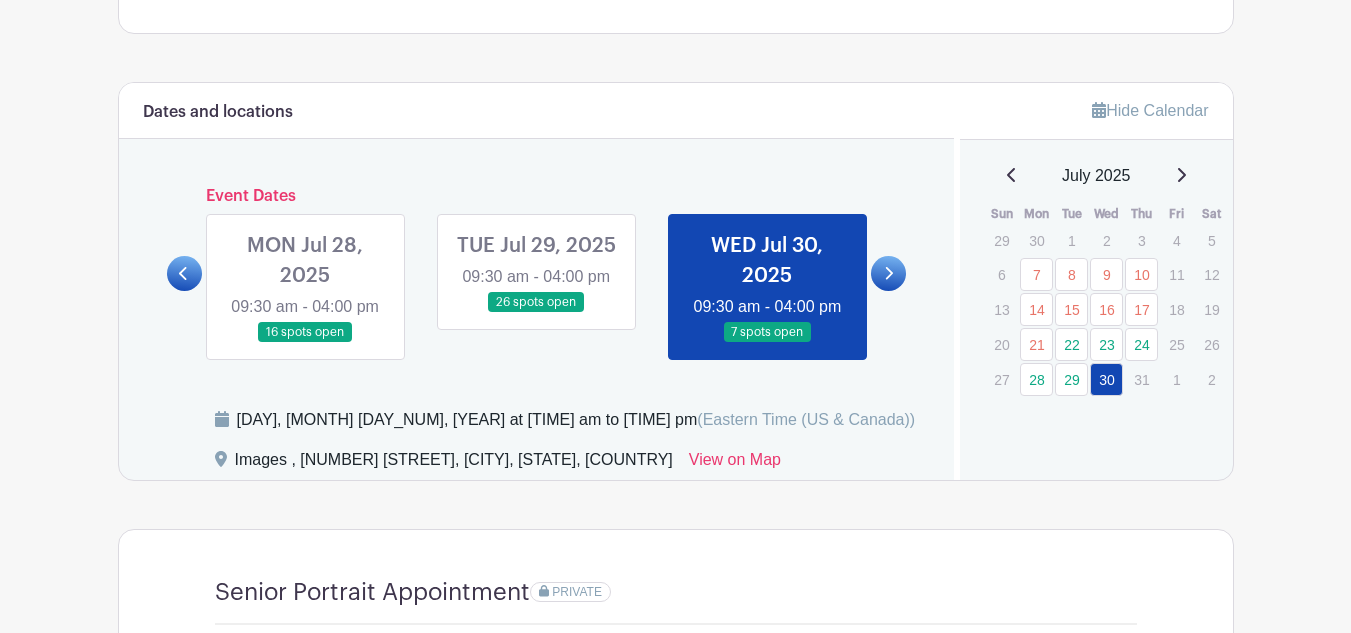 click at bounding box center (1182, 175) 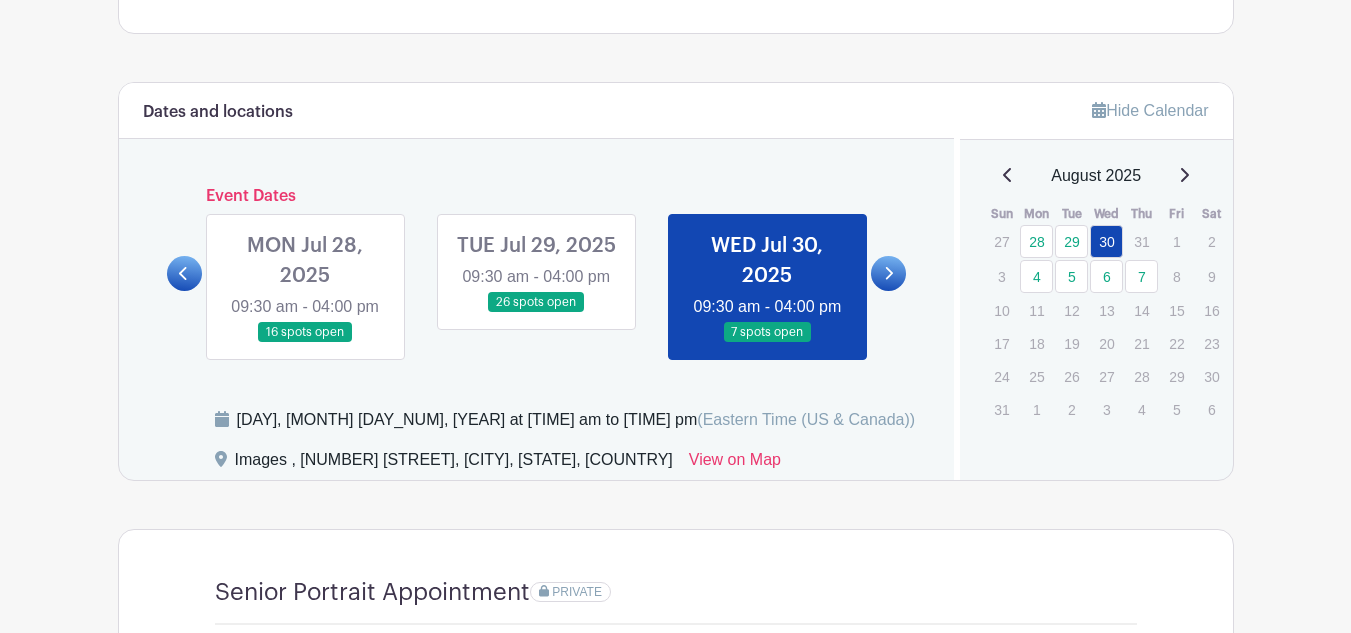 click at bounding box center [888, 273] 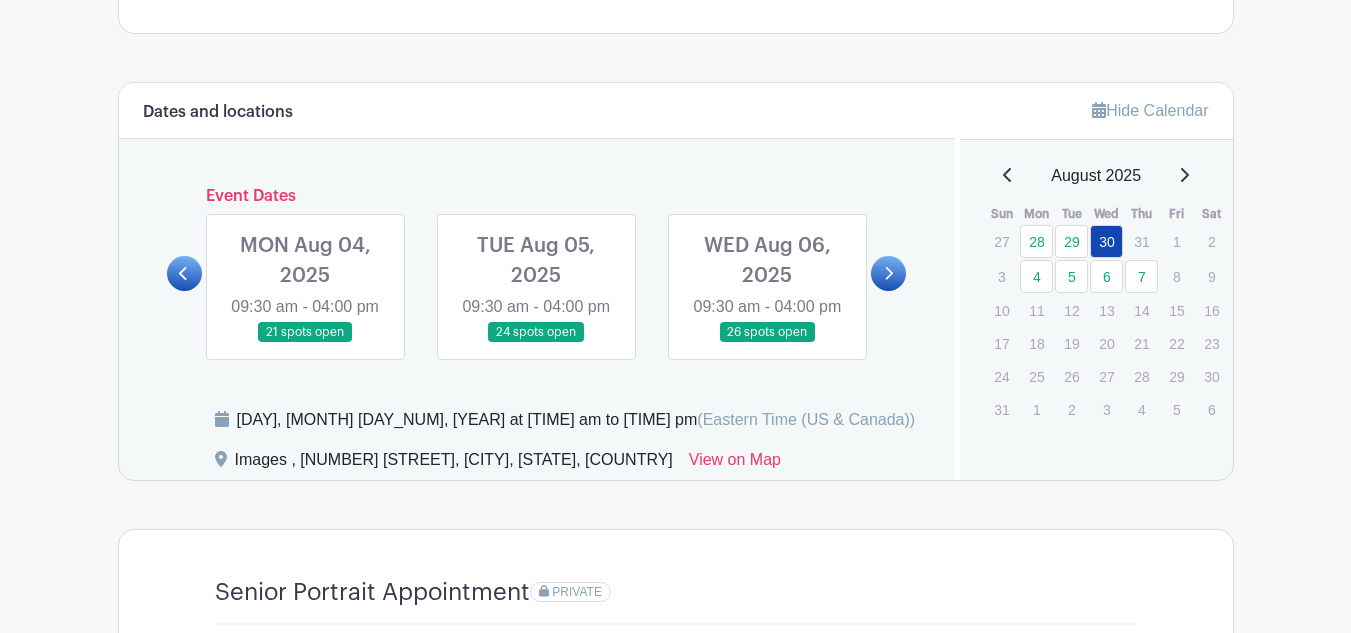 click at bounding box center (888, 273) 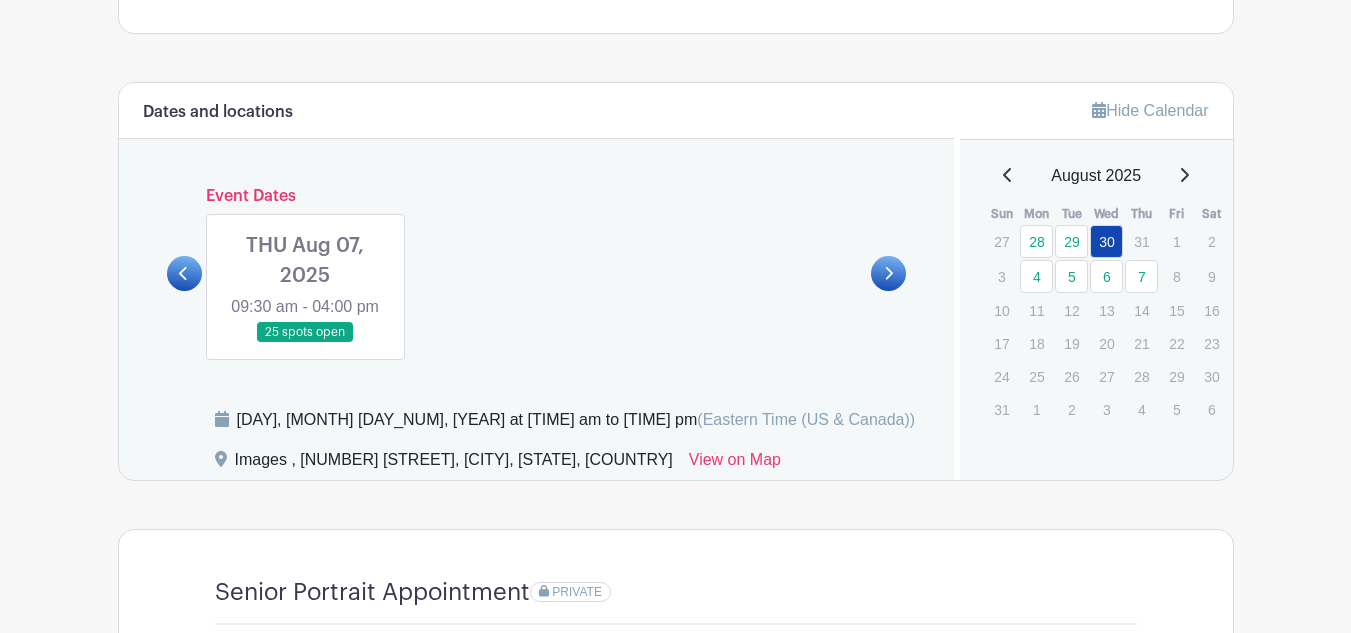 click at bounding box center (305, 343) 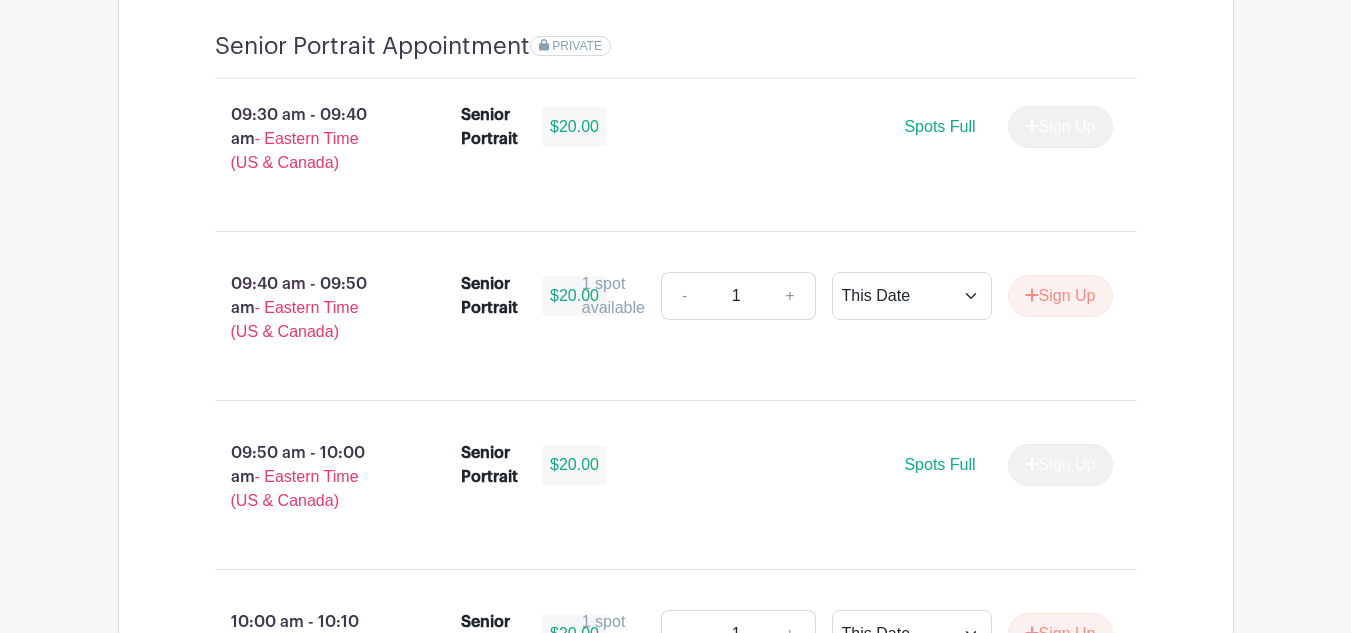 scroll, scrollTop: 1602, scrollLeft: 0, axis: vertical 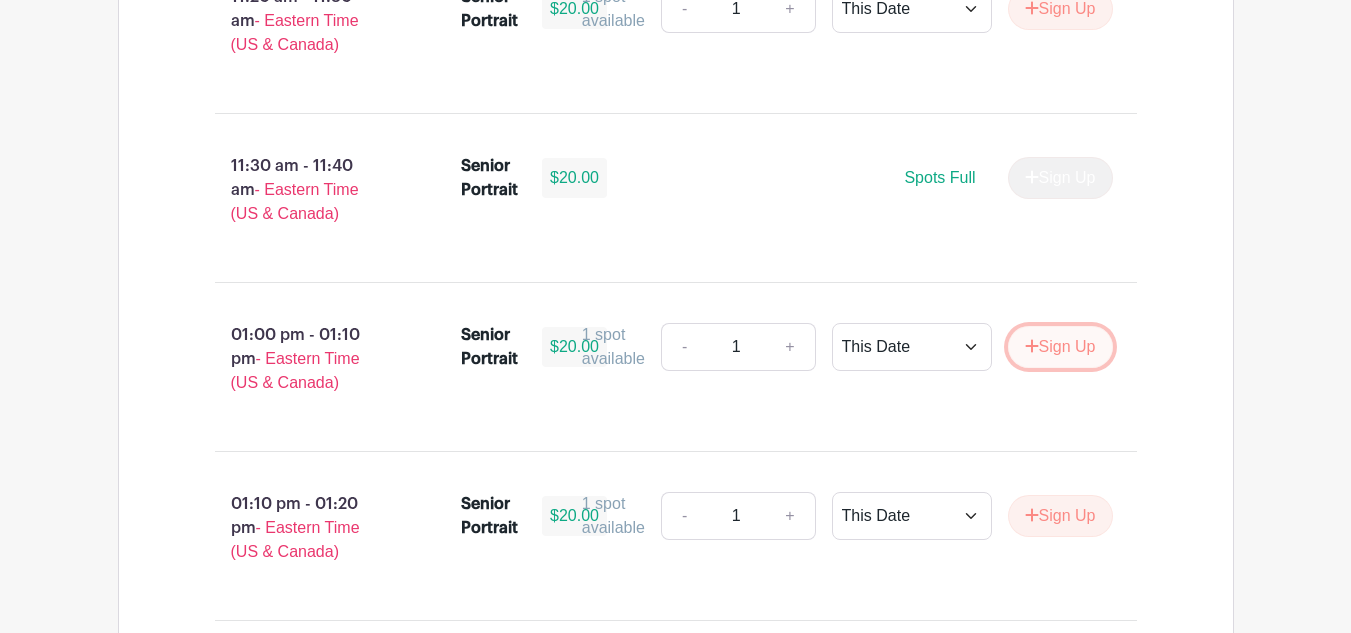 click on "Sign Up" at bounding box center [1060, 347] 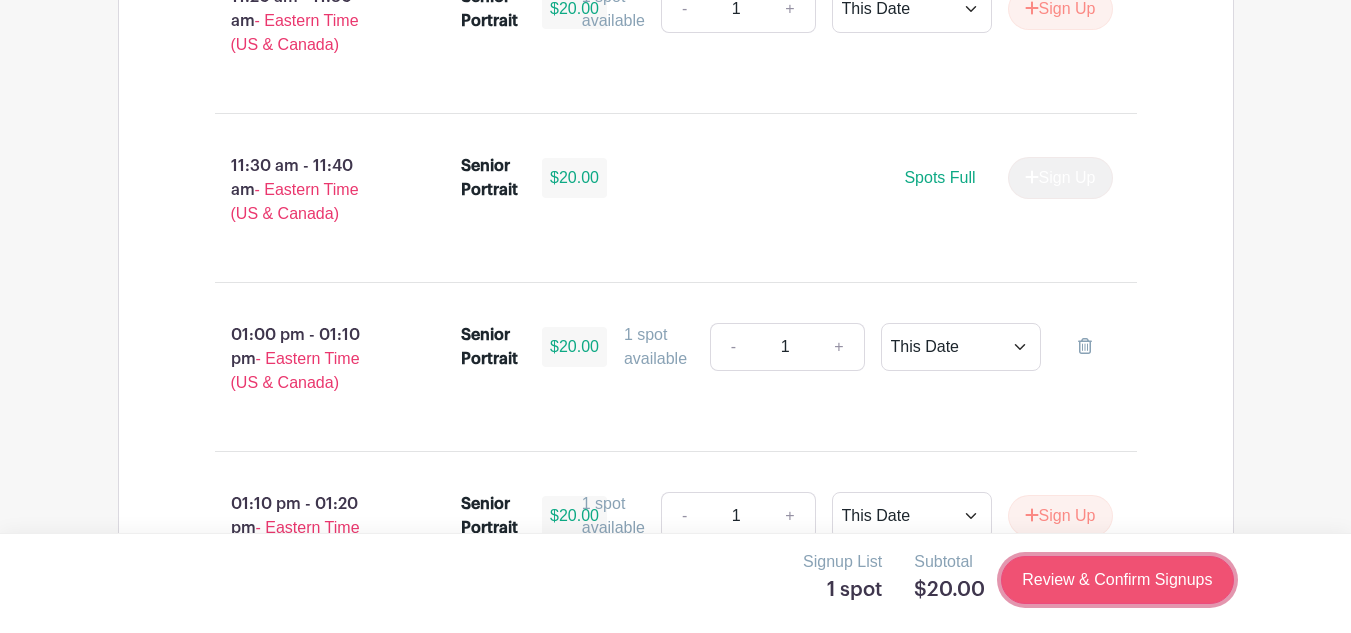 click on "Review & Confirm Signups" at bounding box center (1117, 580) 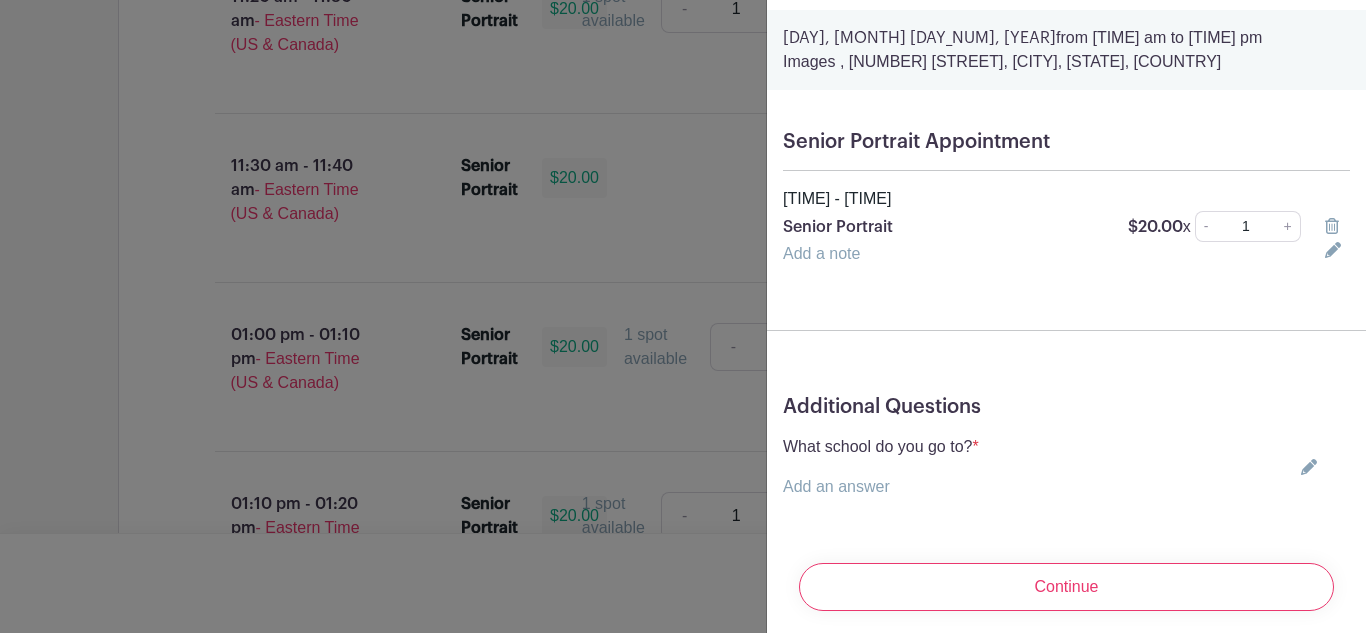 scroll, scrollTop: 85, scrollLeft: 0, axis: vertical 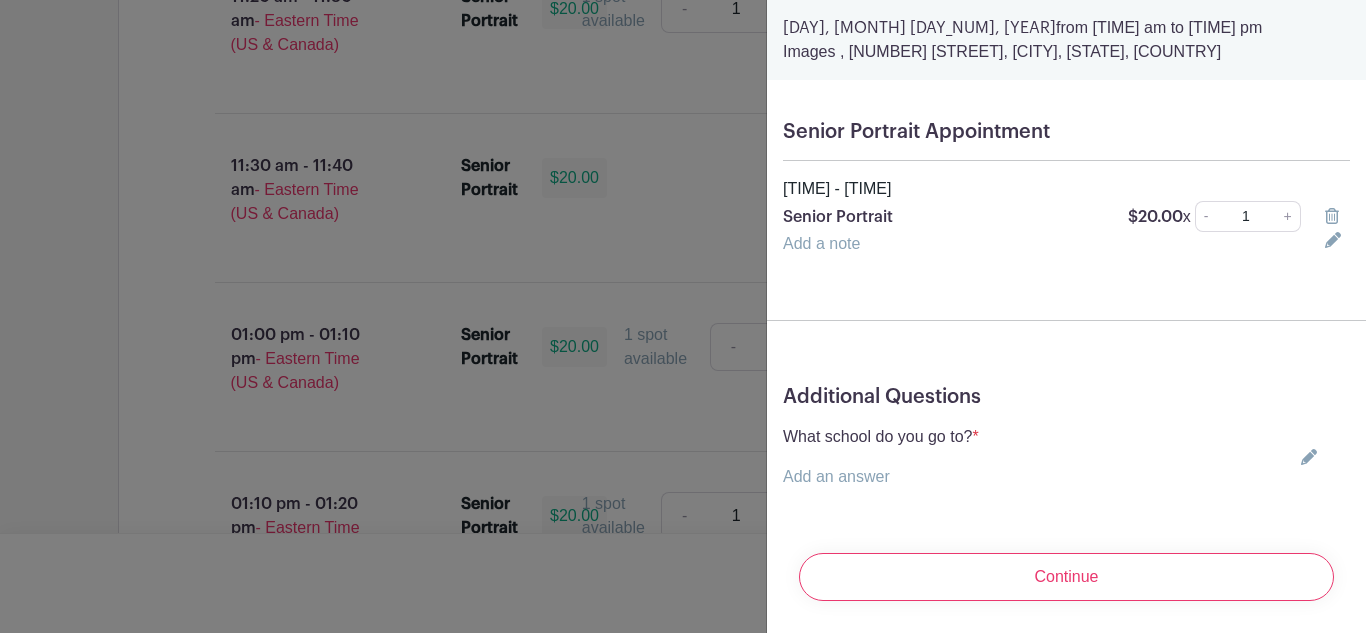 click at bounding box center [1309, 457] 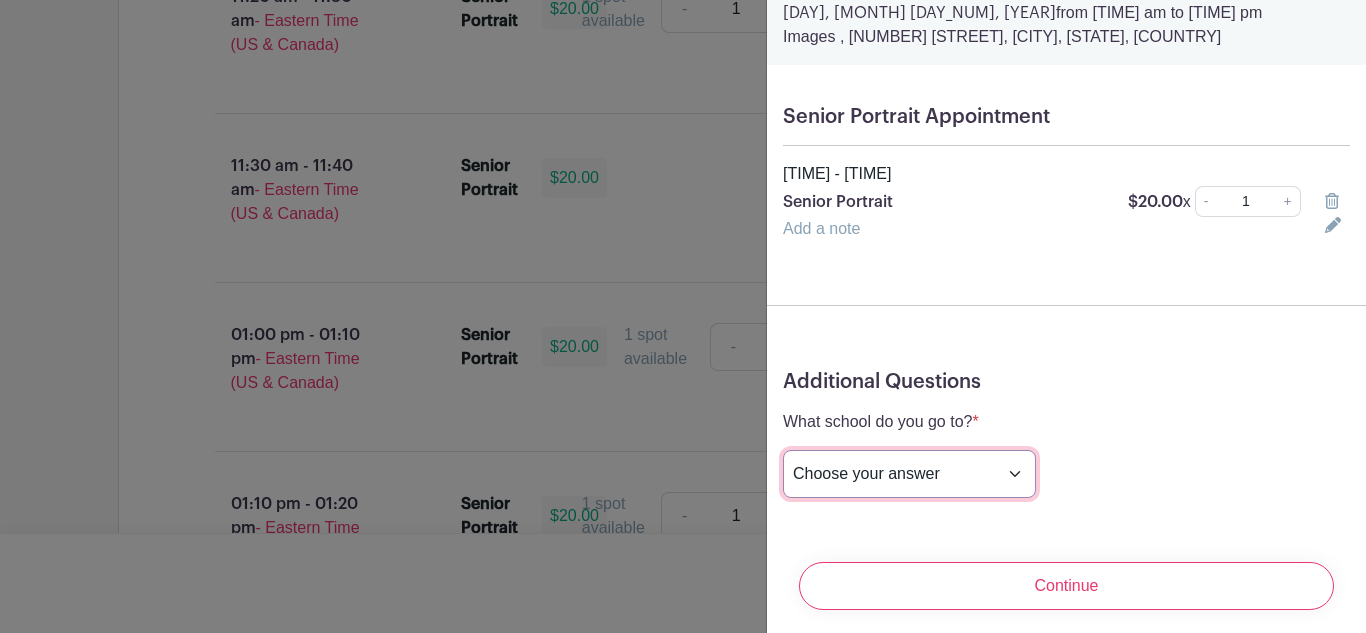 click on "Choose your answer
Boiling Springs High
Broome High
Byrnes High
Chesnee High
Clinton High
Crescent High
Eastside High
Greer Middle College
Greenville High
Greenville Tech Charter High
Greenwood High
Hammond High
Hillcrest High
John De La Howe
Mauldin High
Ninety Six High
Palmetto High
Riverside High
Spartanburg Day School
Travelers Rest High
Wren High
Other" at bounding box center [909, 474] 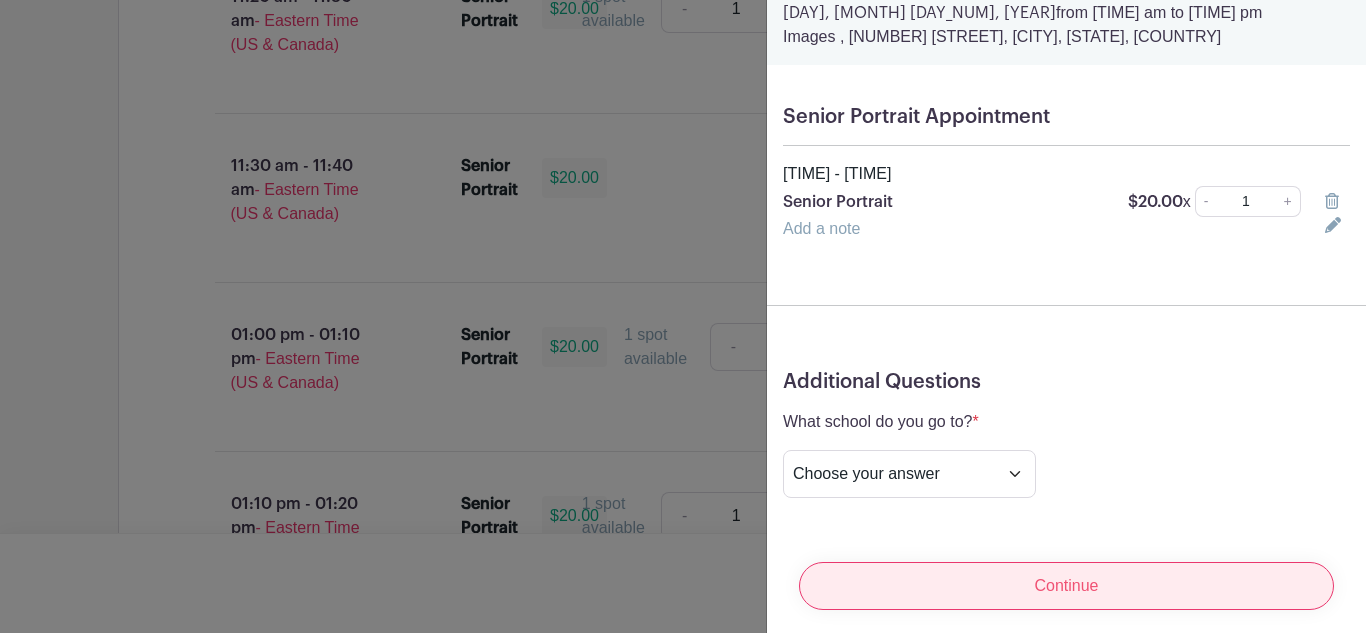 click on "Continue" at bounding box center (1066, 586) 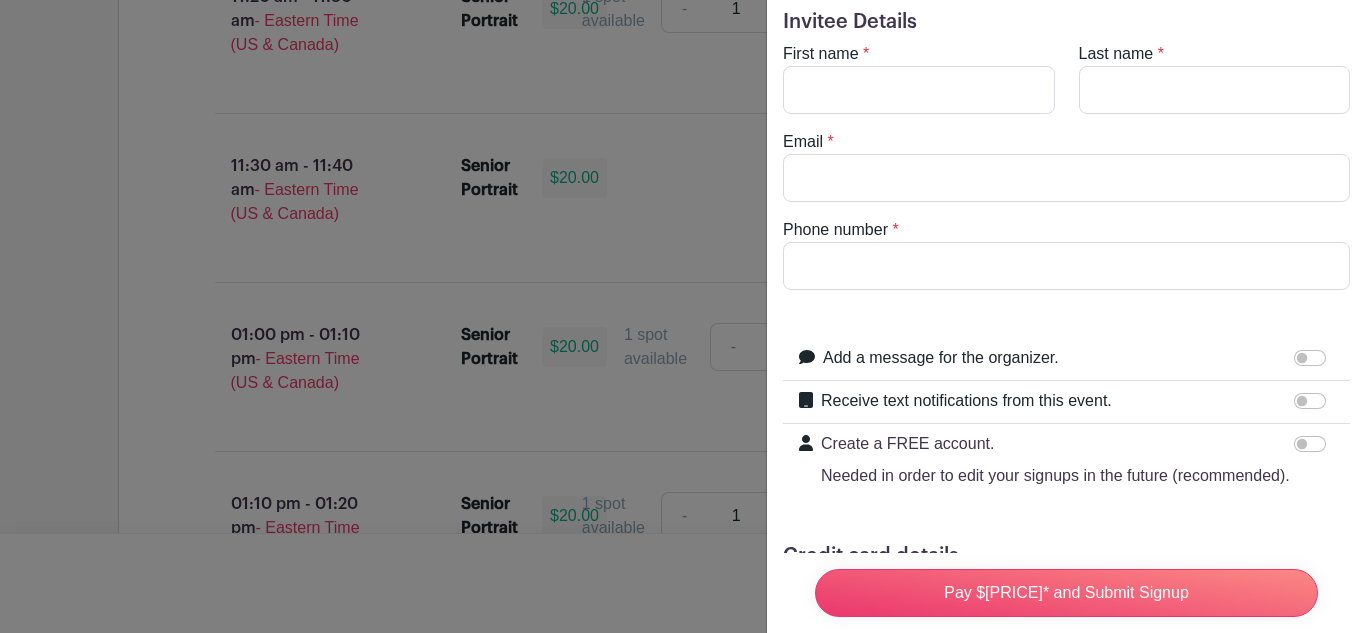 scroll, scrollTop: 14, scrollLeft: 0, axis: vertical 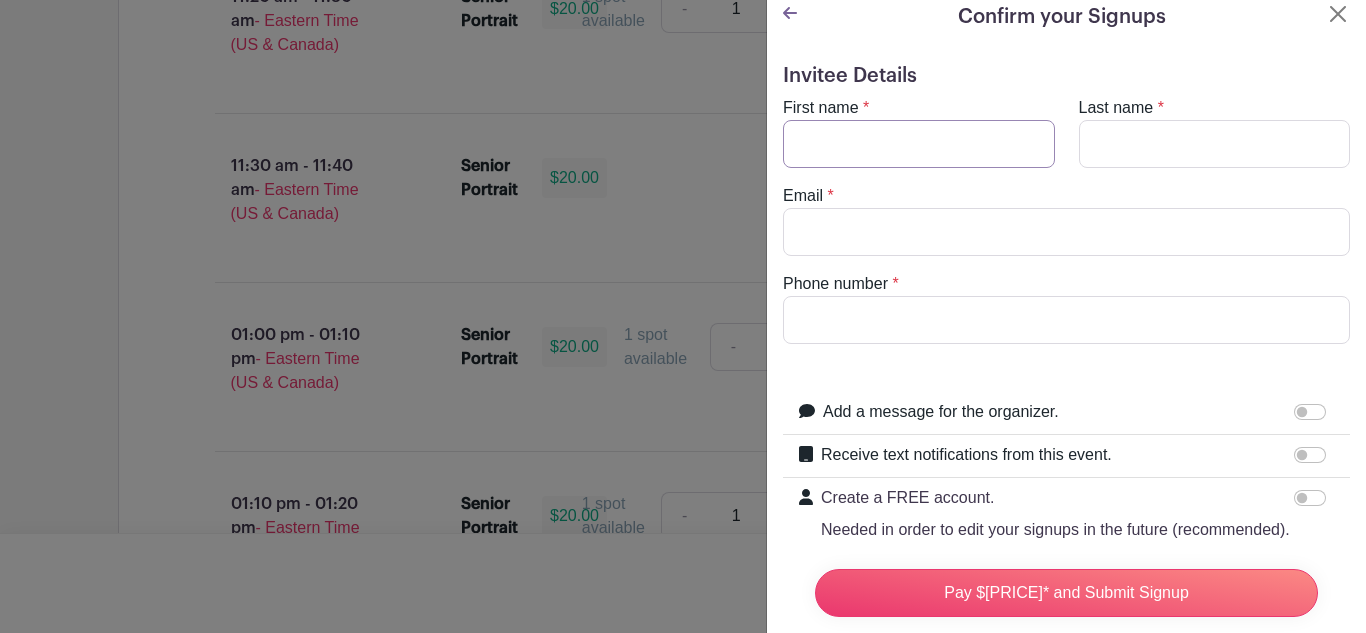 click on "First name" at bounding box center [919, 144] 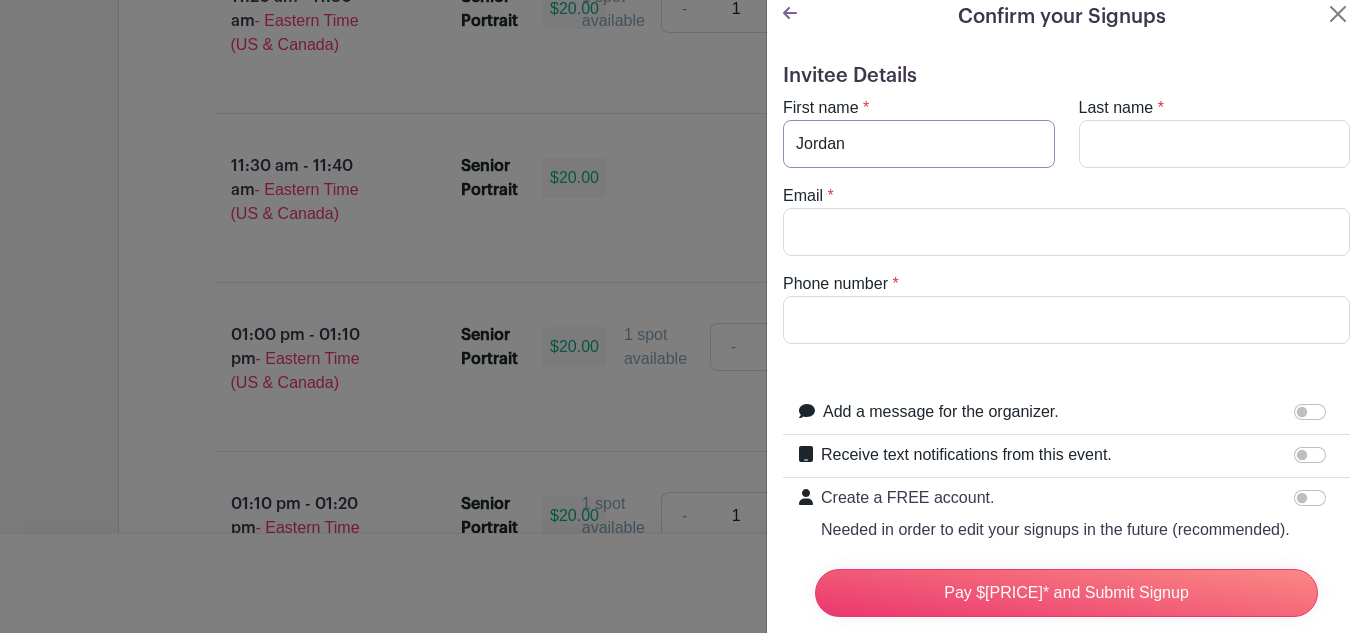 type on "Jordan" 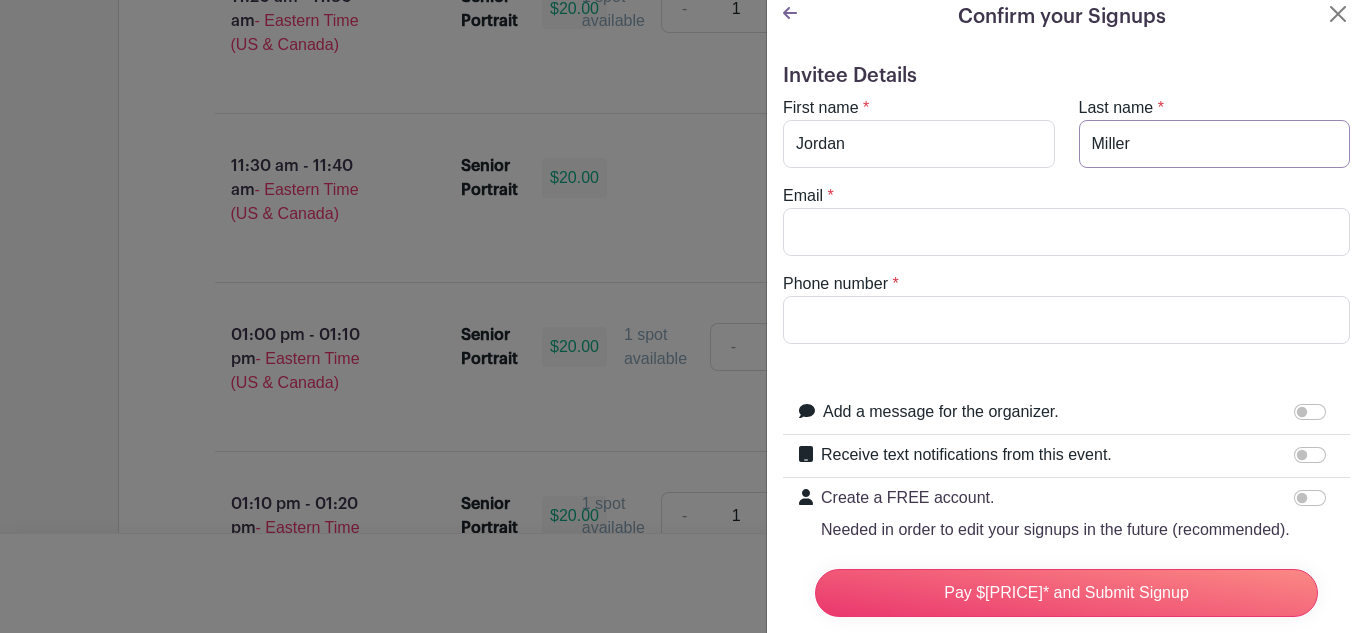 type on "Miller" 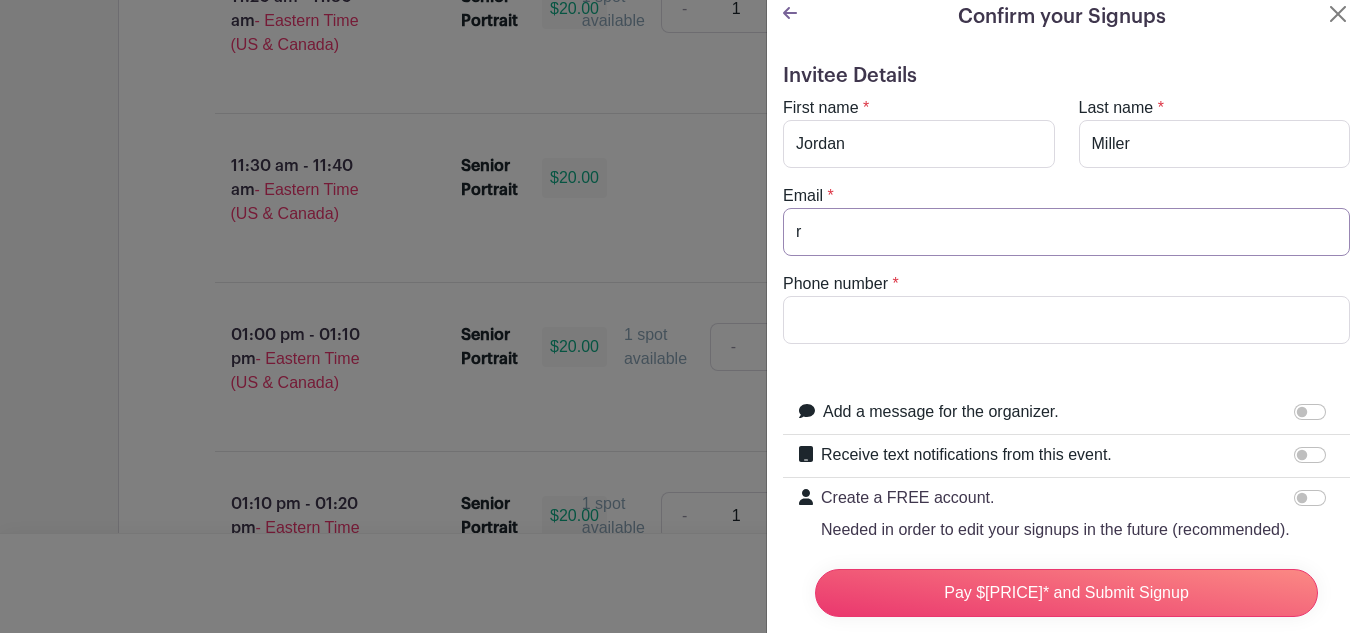 type on "[EMAIL]" 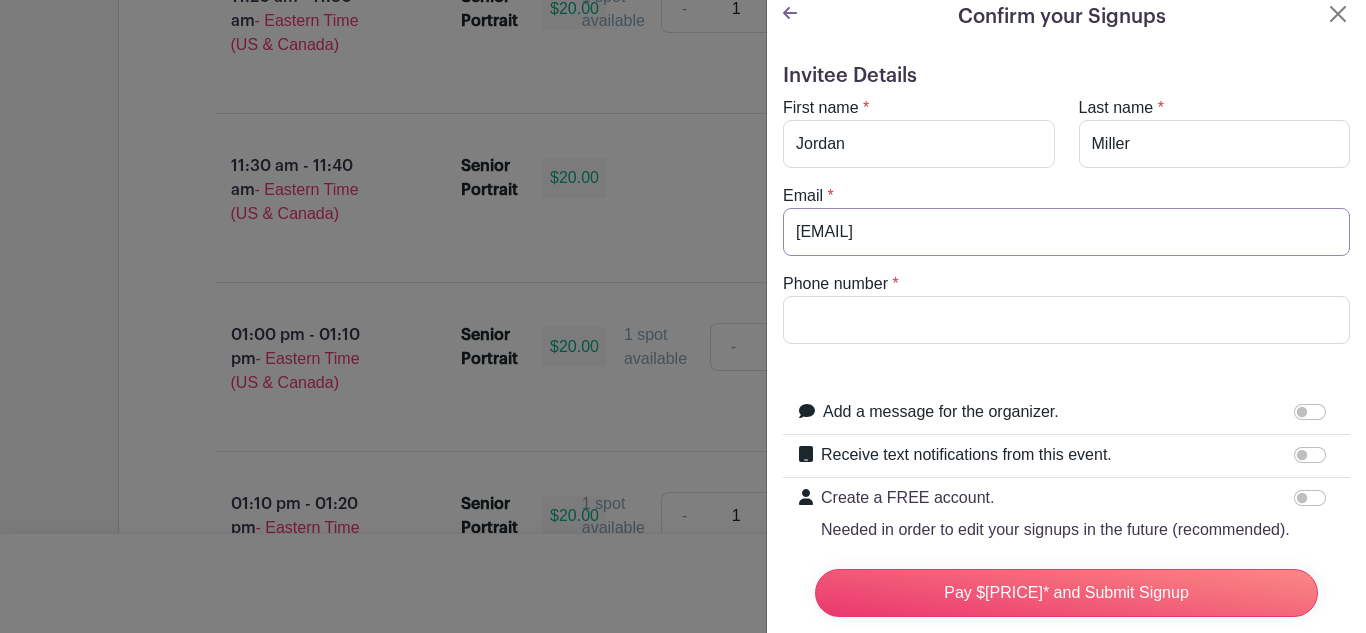 type on "[PHONE]" 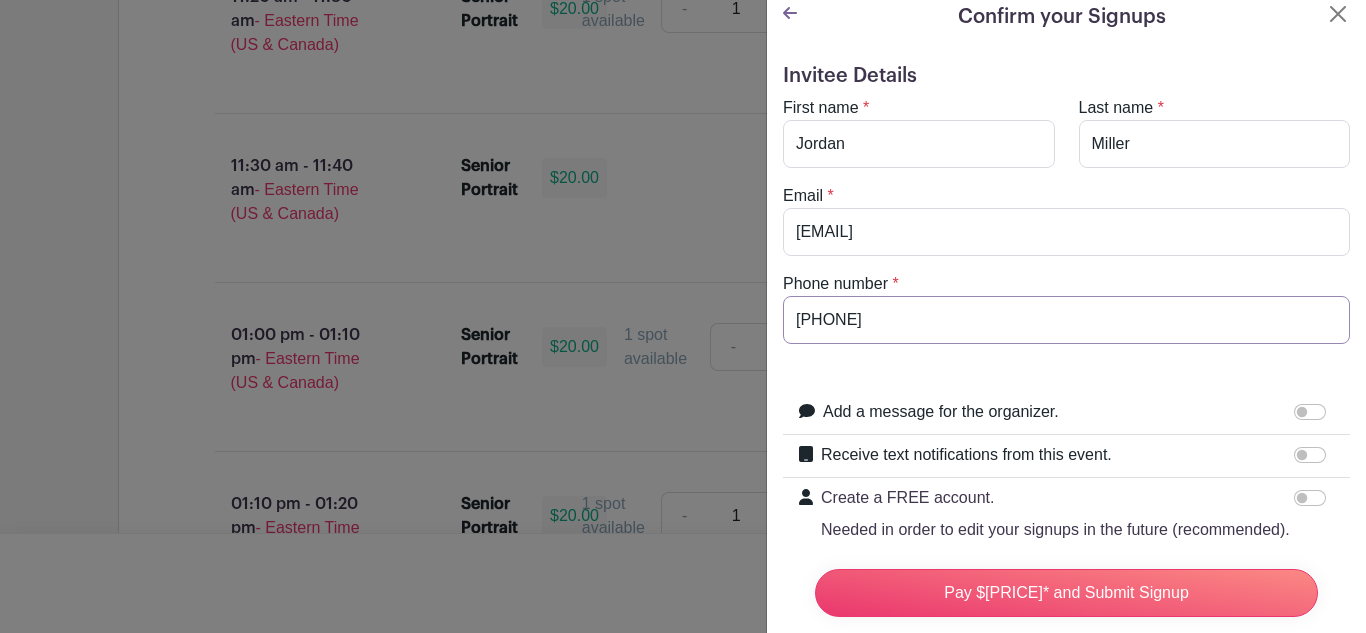 click on "[PHONE]" at bounding box center (1066, 320) 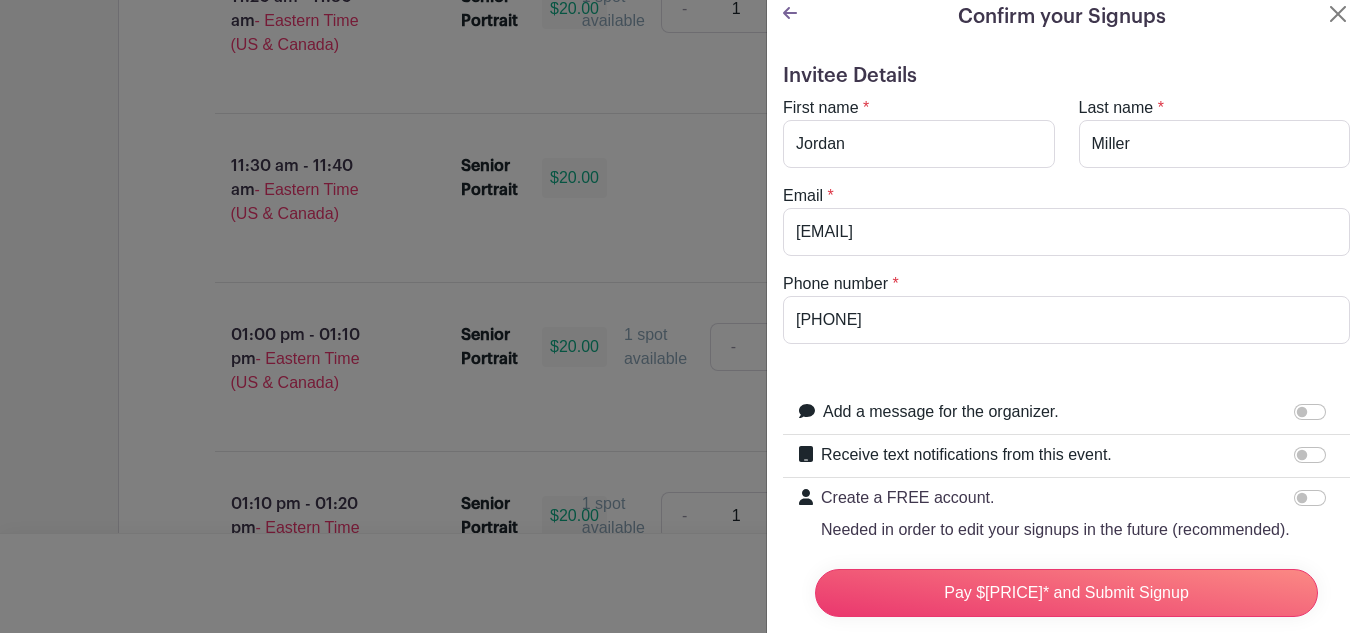 click on "Phone number   *
8647068669" at bounding box center (1066, 220) 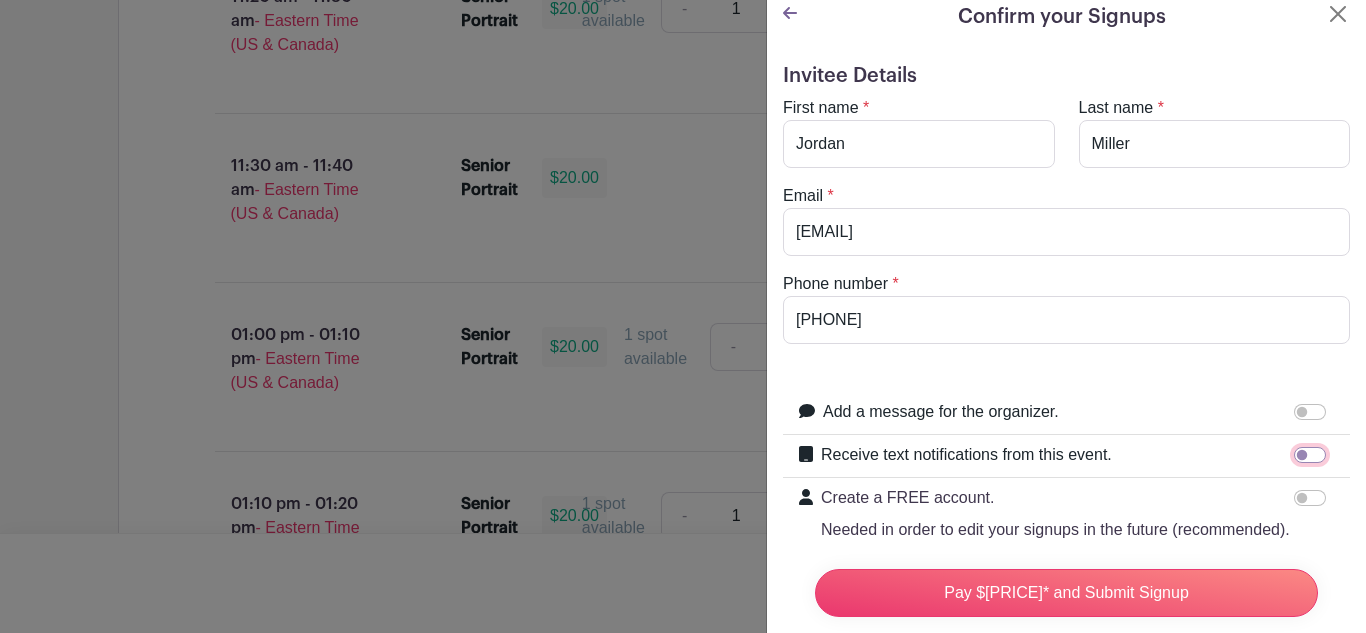 click on "Receive text notifications from this event." at bounding box center (1310, 455) 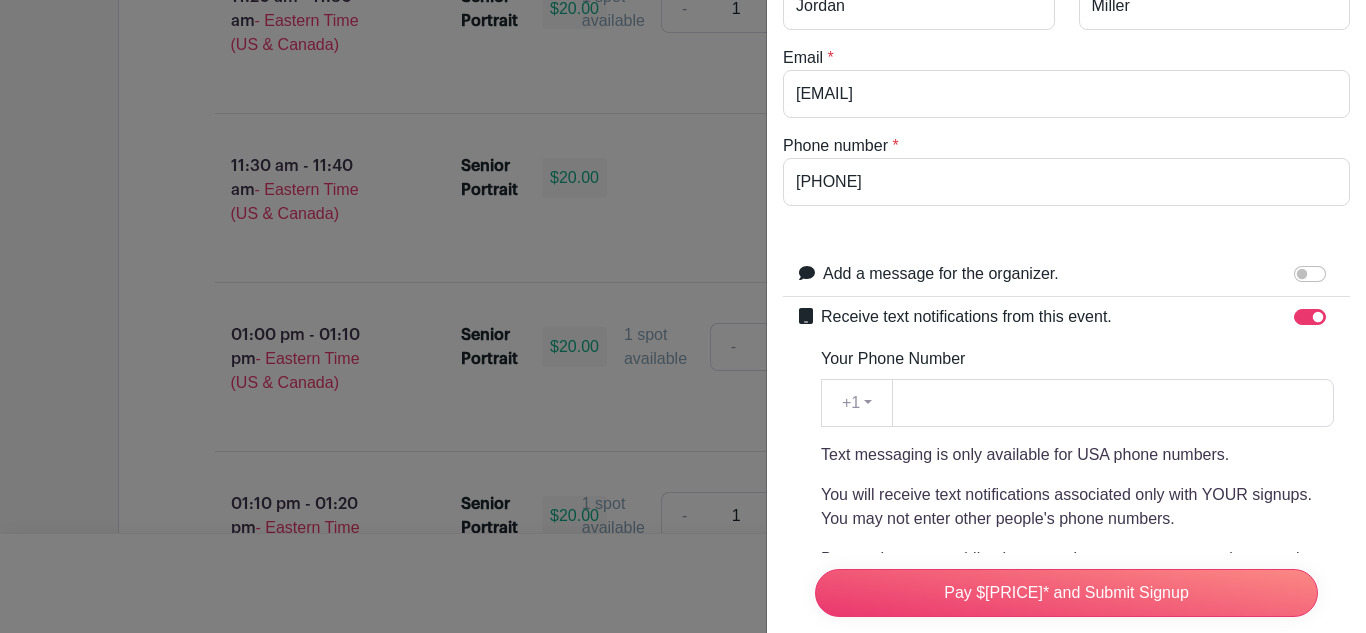 scroll, scrollTop: 154, scrollLeft: 0, axis: vertical 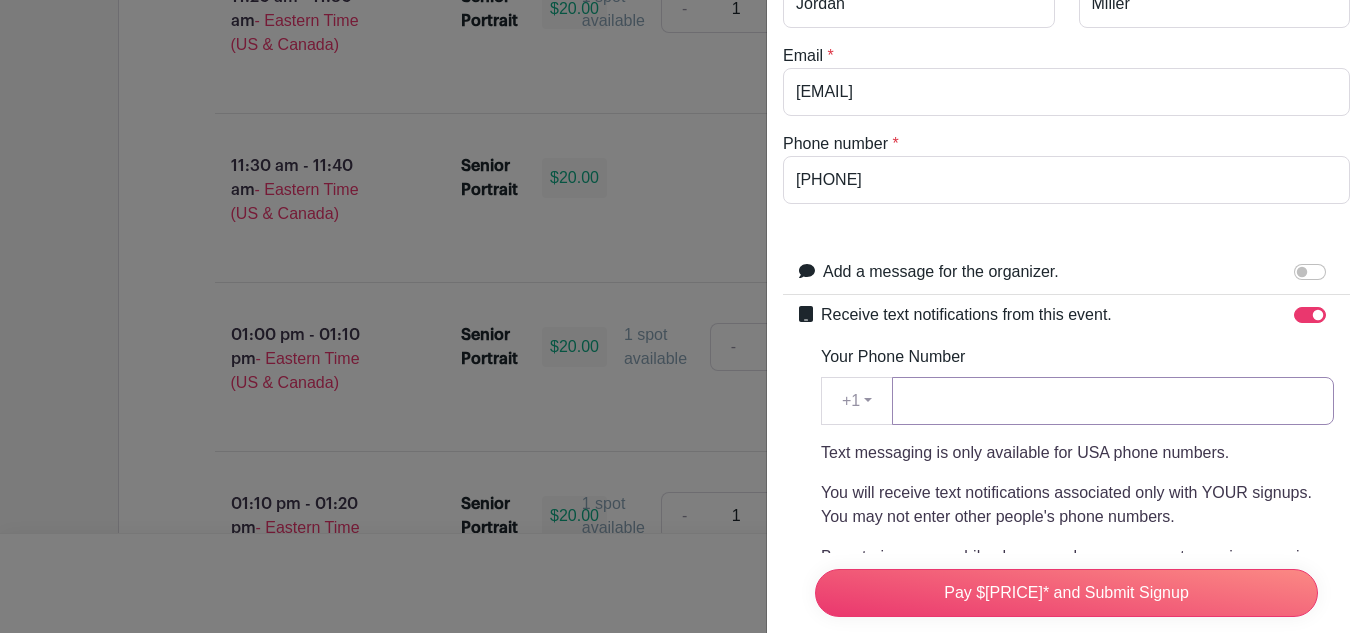 click on "Your Phone Number" at bounding box center [1113, 401] 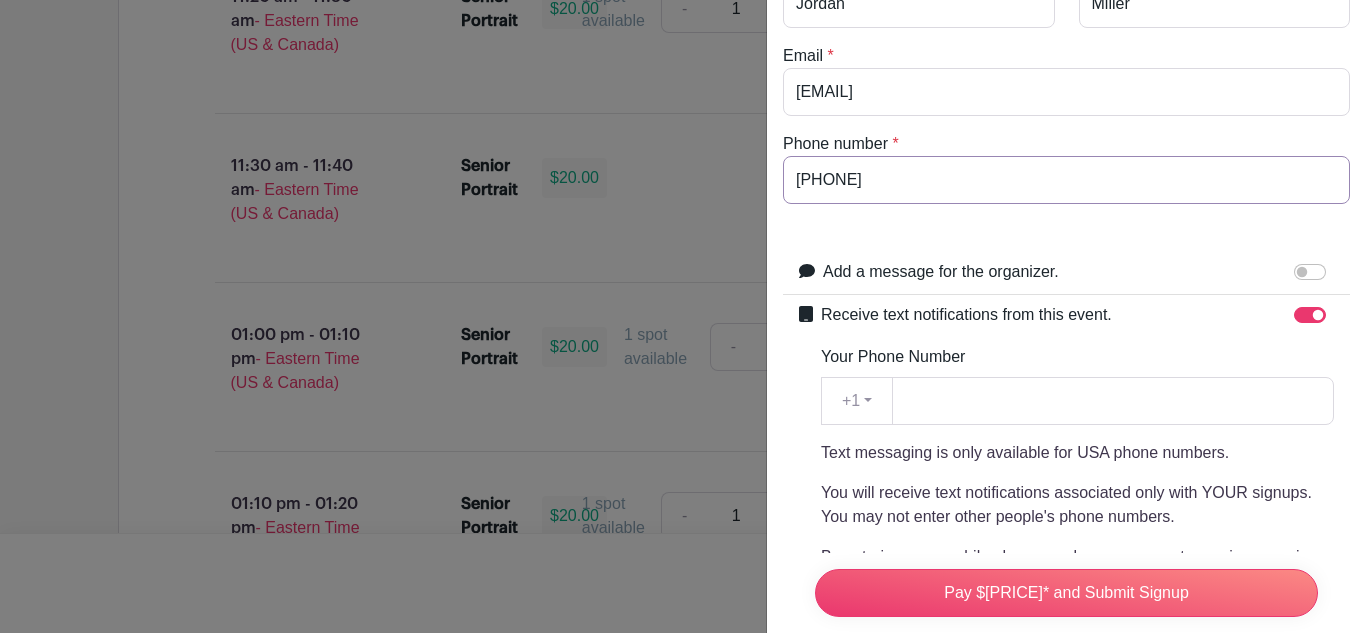 click on "[PHONE]" at bounding box center [1066, 180] 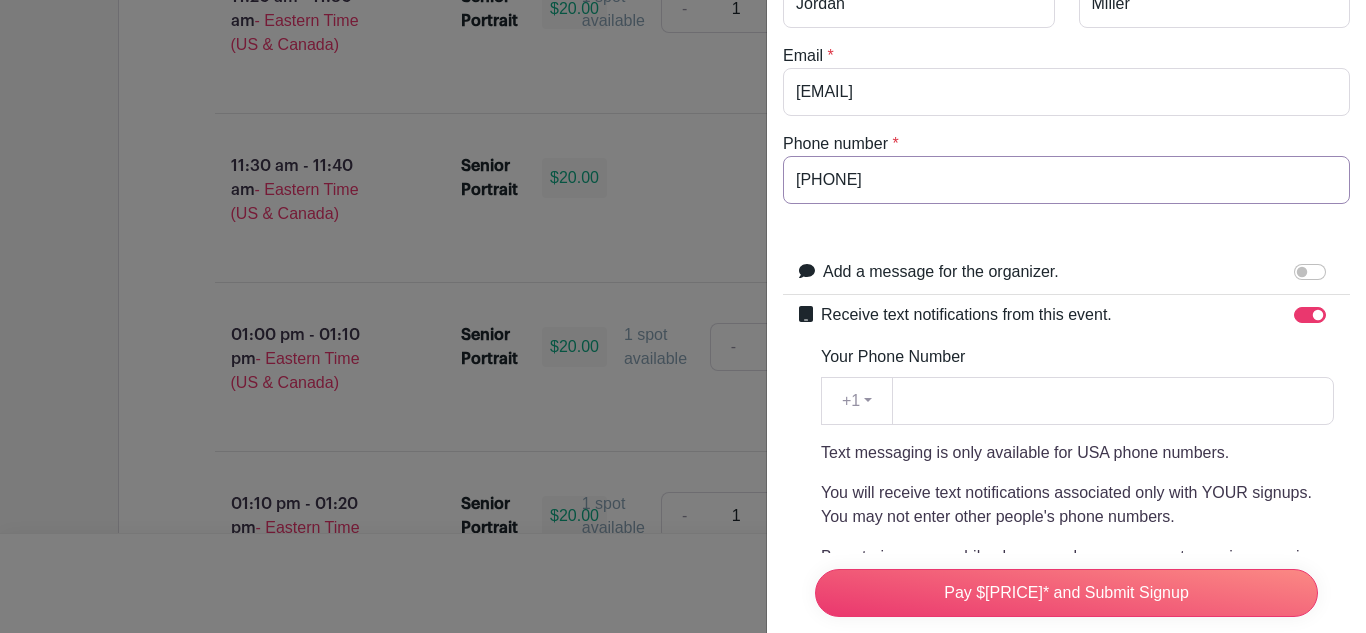 drag, startPoint x: 1043, startPoint y: 177, endPoint x: 755, endPoint y: 134, distance: 291.19238 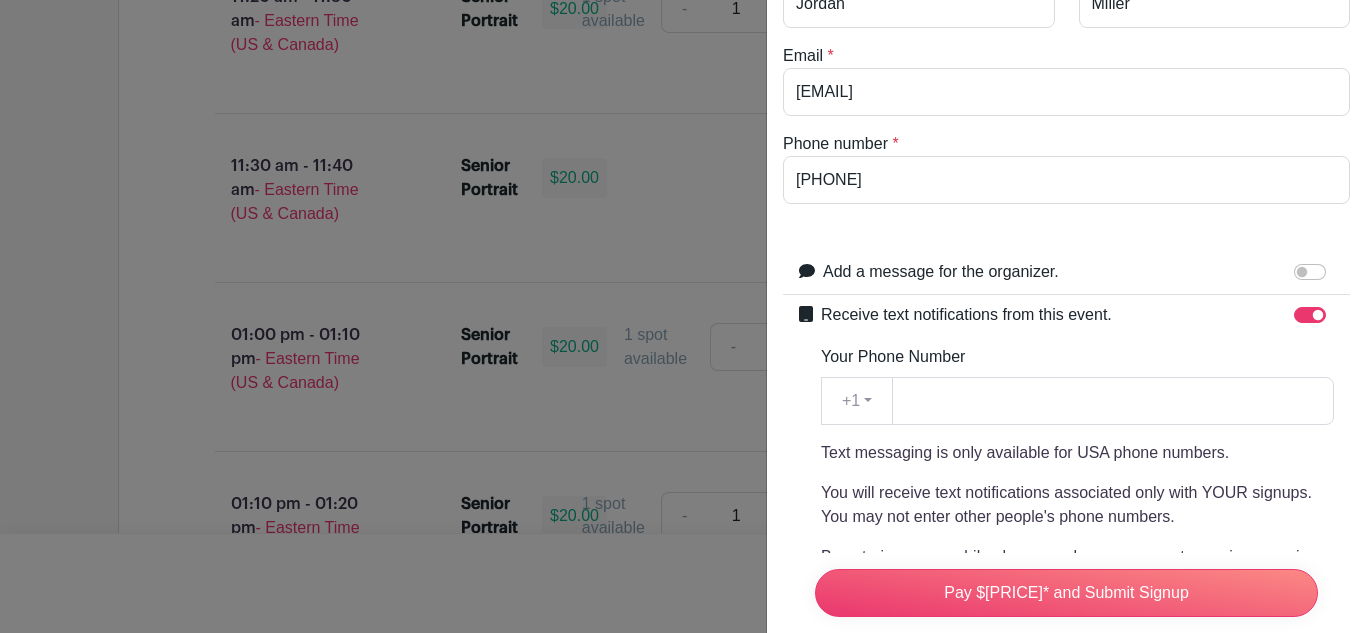 click on "Invitee Details
First name   *
Jordan
Last name   *
Miller
Email   *
r_miller71@yahoo.com
Phone number   *
8643100565
Add a message for the organizer.
Your message
+1" at bounding box center [1066, 484] 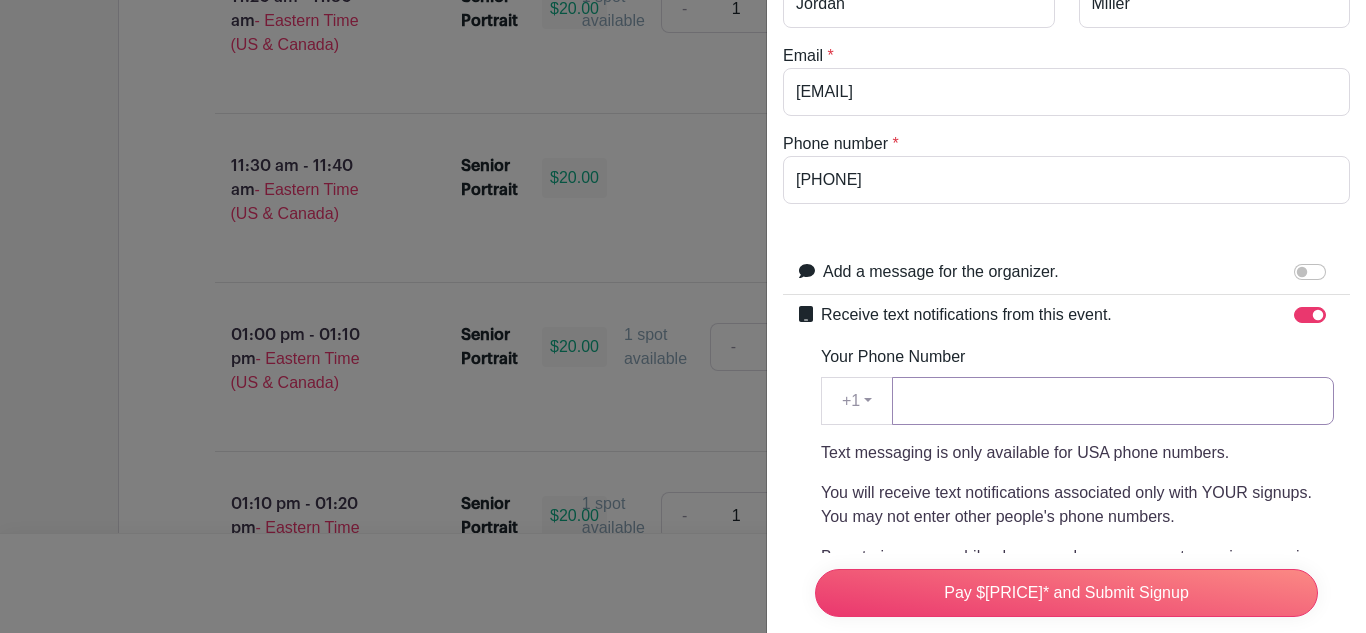 click on "Your Phone Number" at bounding box center (1113, 401) 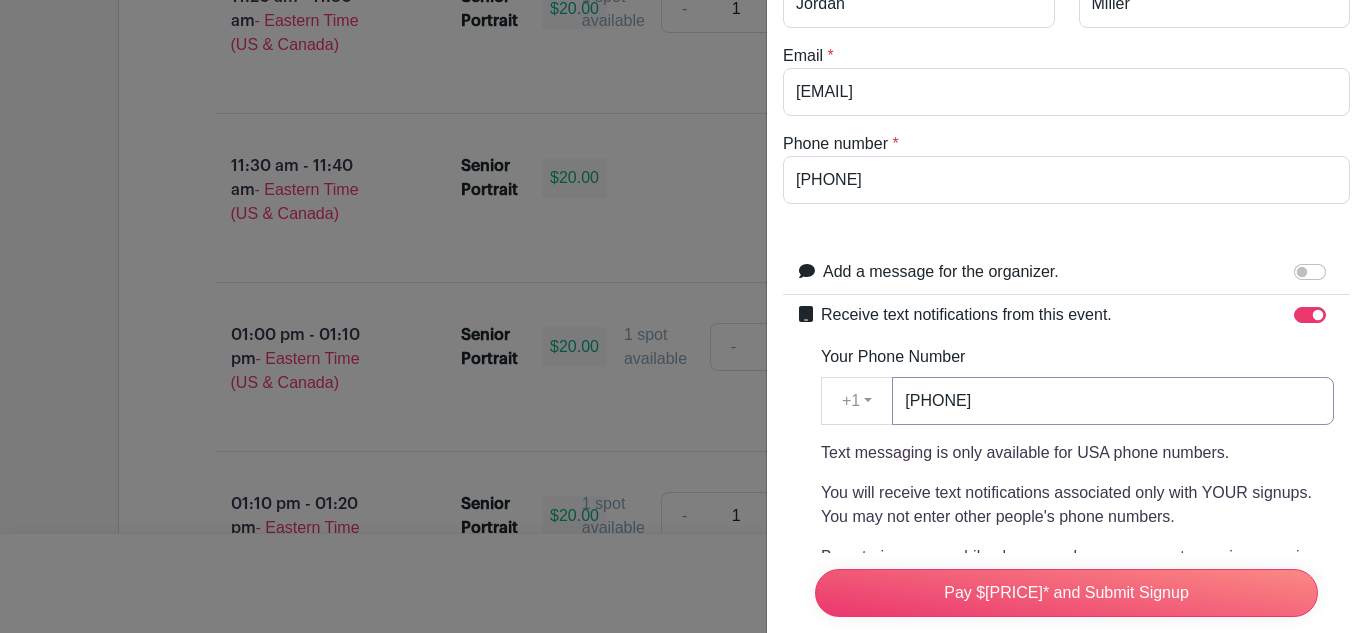 type on "[PHONE]" 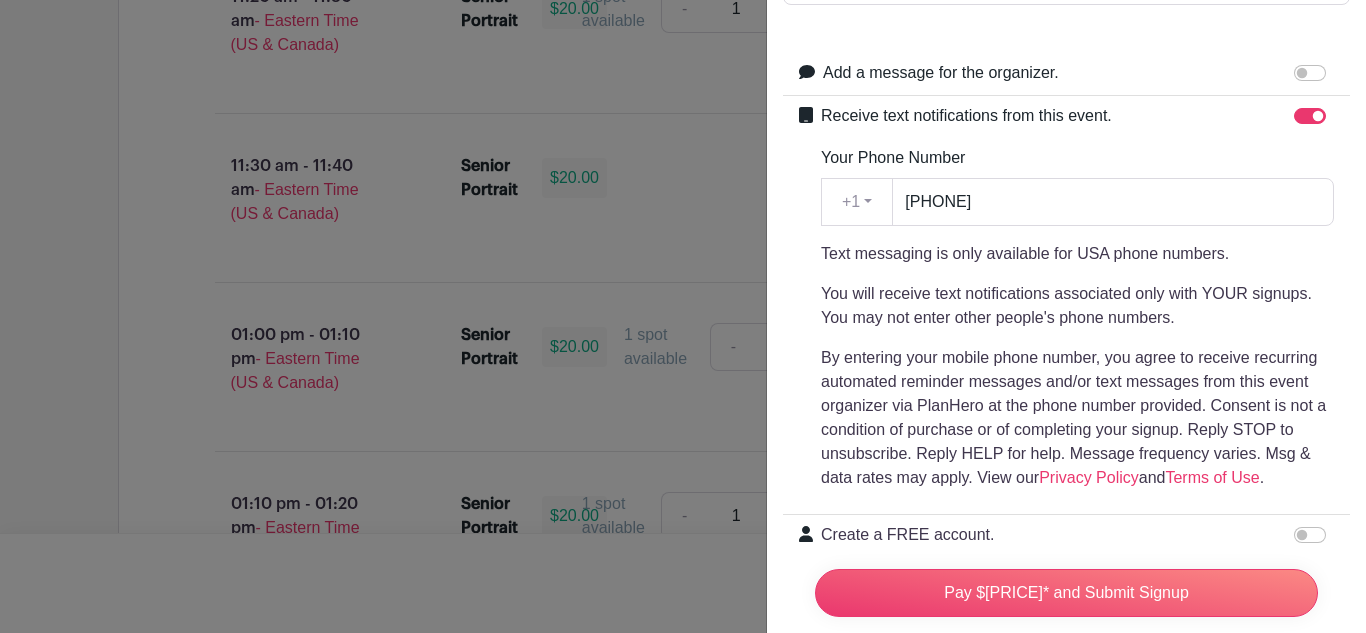 scroll, scrollTop: 357, scrollLeft: 0, axis: vertical 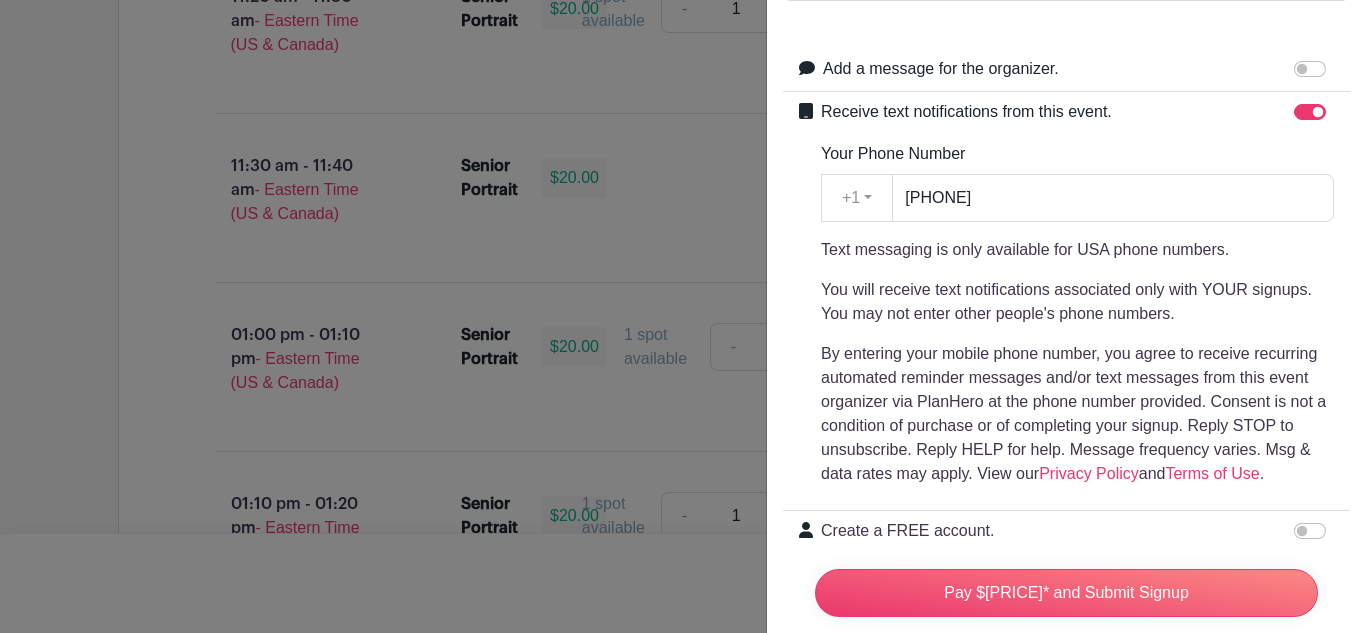 click on "You will receive text notifications associated only with YOUR signups.
You may not enter other people's phone numbers." at bounding box center [1077, 302] 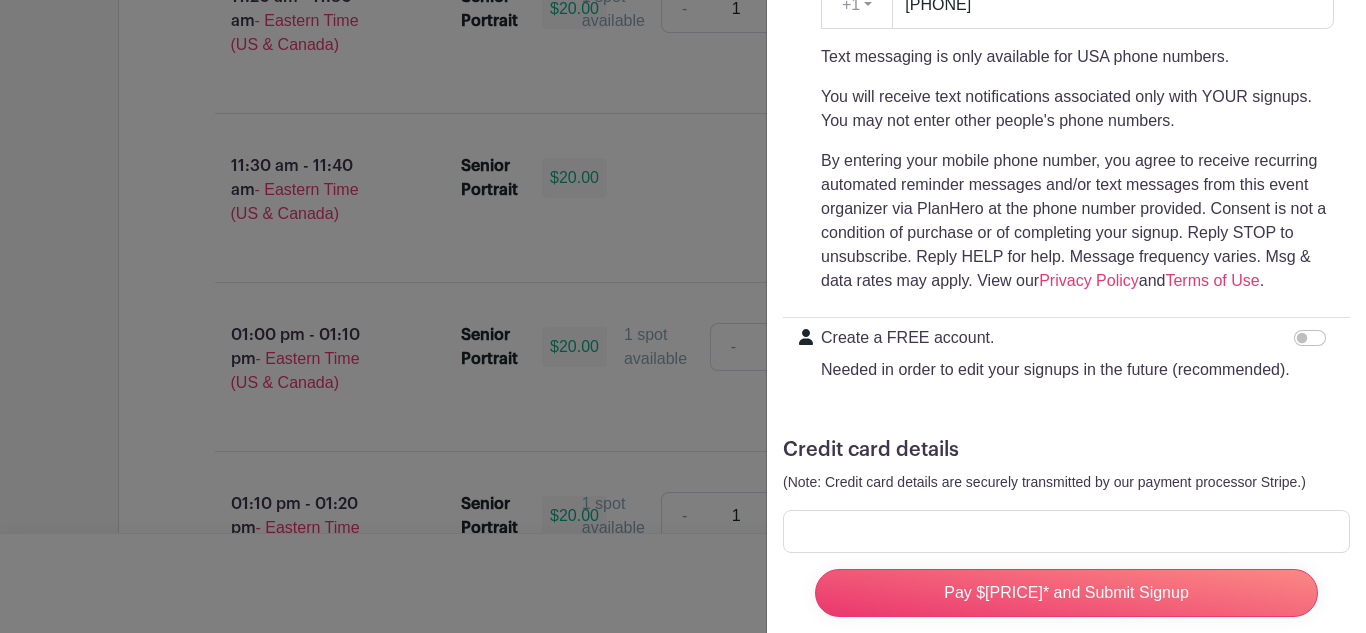 scroll, scrollTop: 556, scrollLeft: 0, axis: vertical 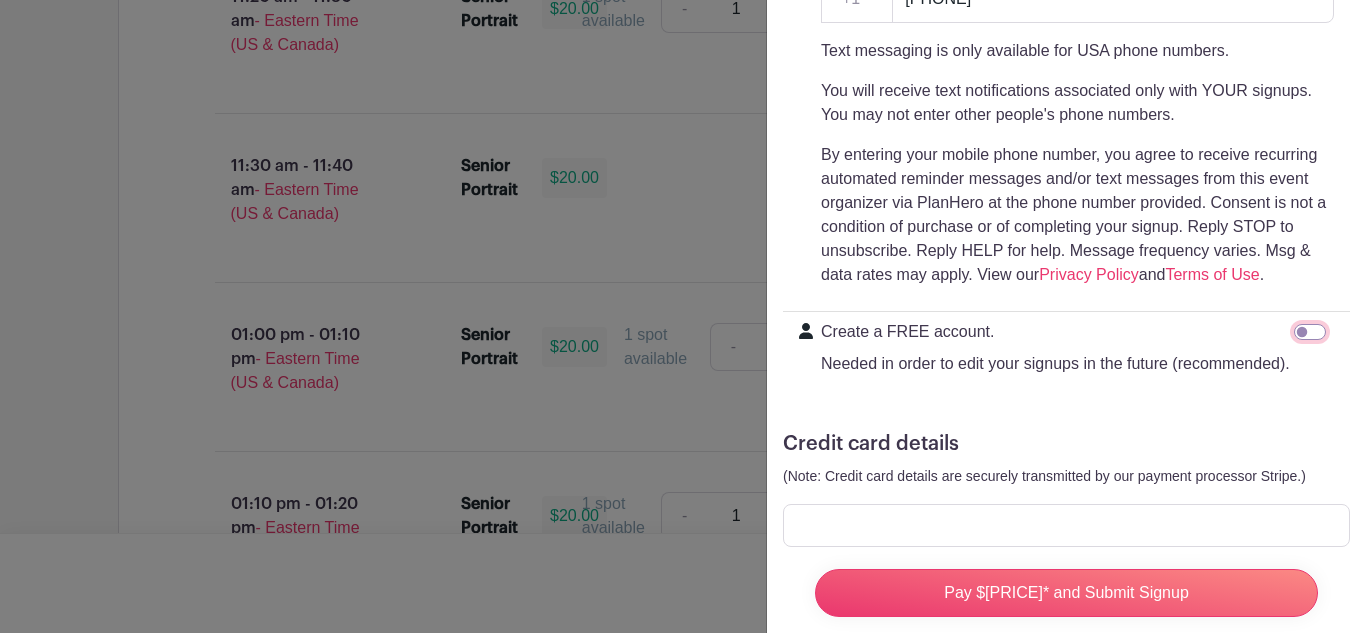click on "Create a FREE account.
Needed in order to edit your signups in the future (recommended)." at bounding box center [1310, 332] 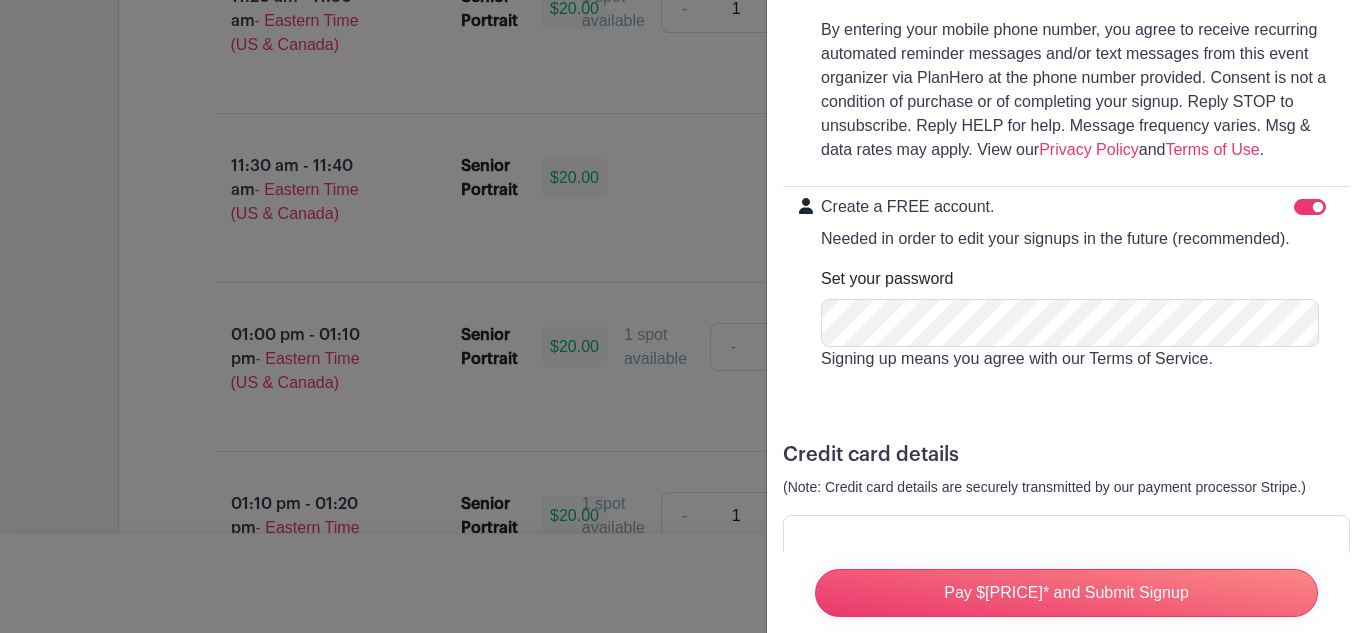 scroll, scrollTop: 683, scrollLeft: 0, axis: vertical 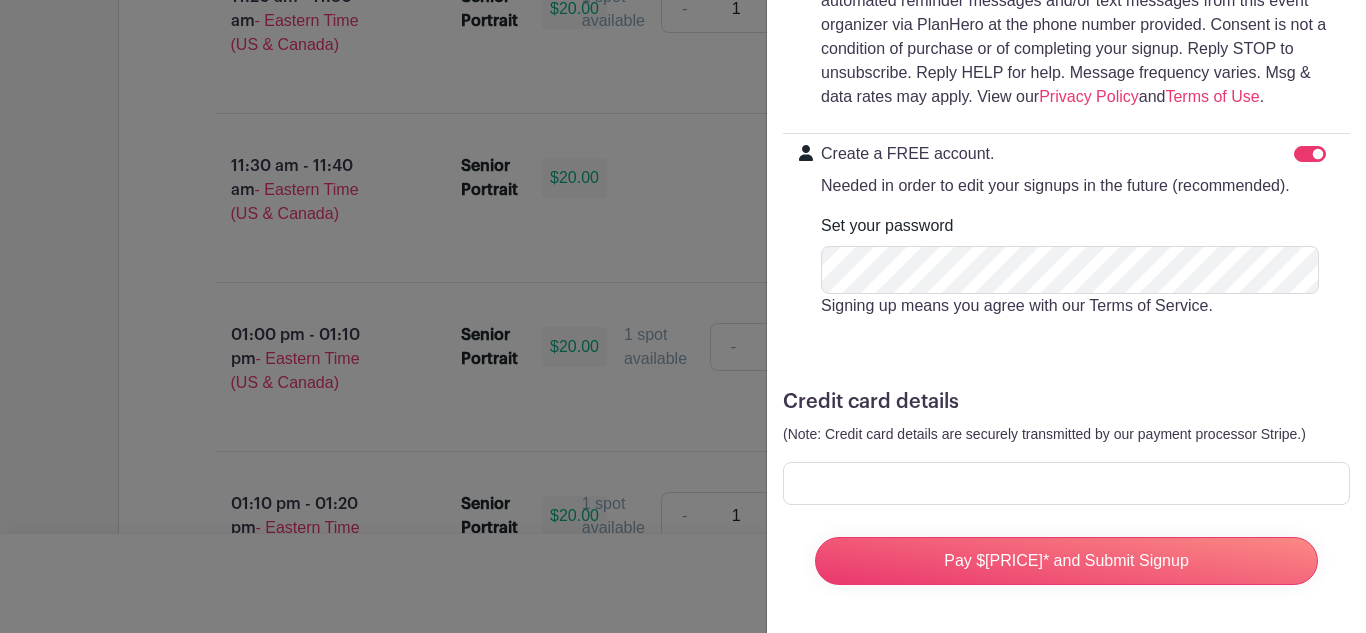 click on "Invitee Details
First name   *
Jordan
Last name   *
Miller
Email   *
r_miller71@yahoo.com
Phone number   *
8643100565
Add a message for the organizer.
Your message
+1" at bounding box center [1066, -28] 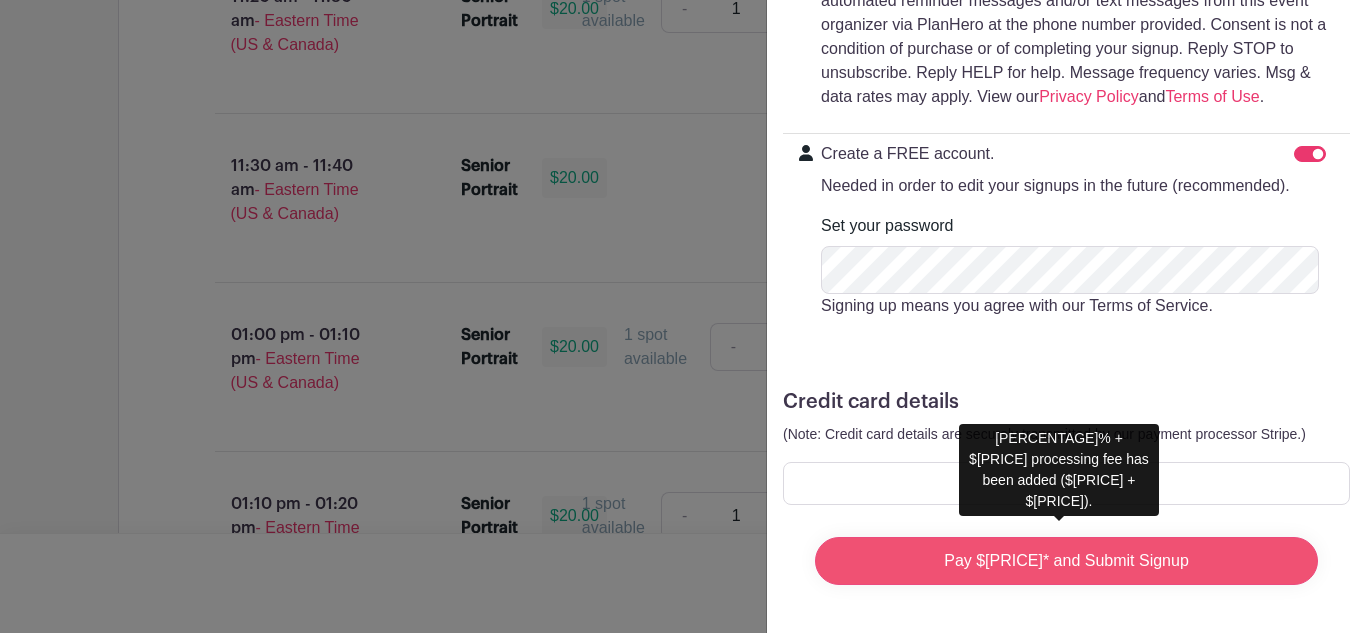 click on "Pay $[PRICE]* and Submit Signup" at bounding box center (1066, 561) 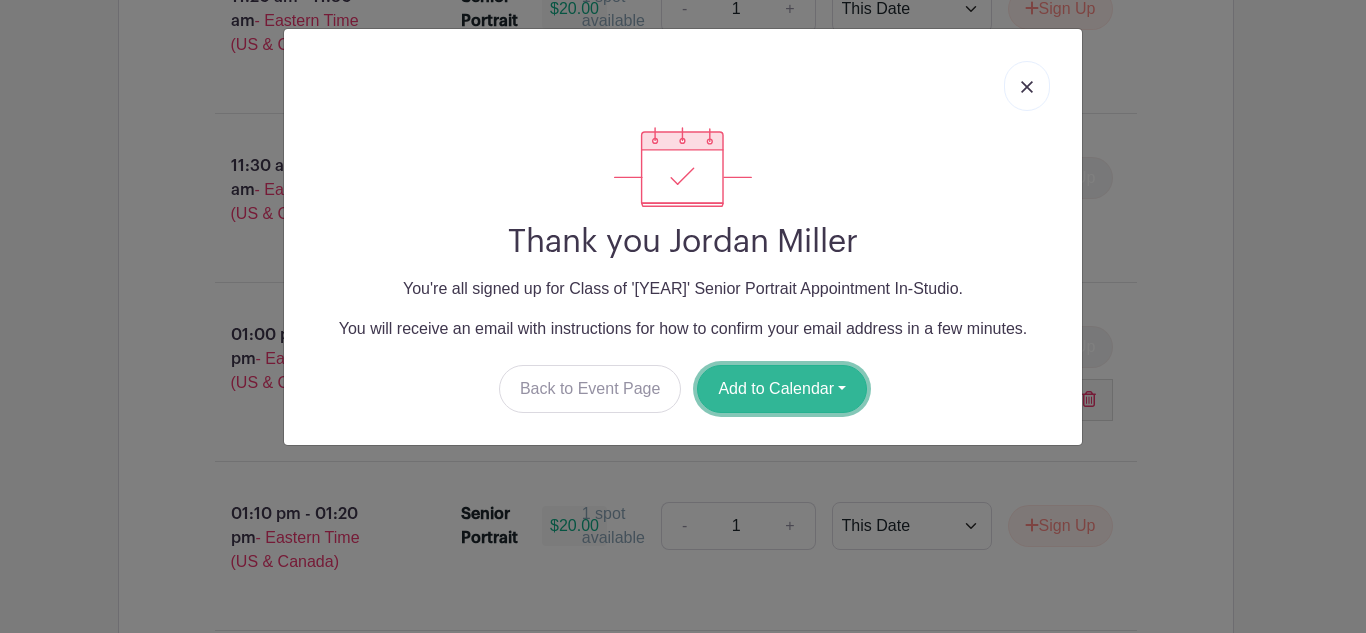 click on "Add to Calendar" at bounding box center (782, 389) 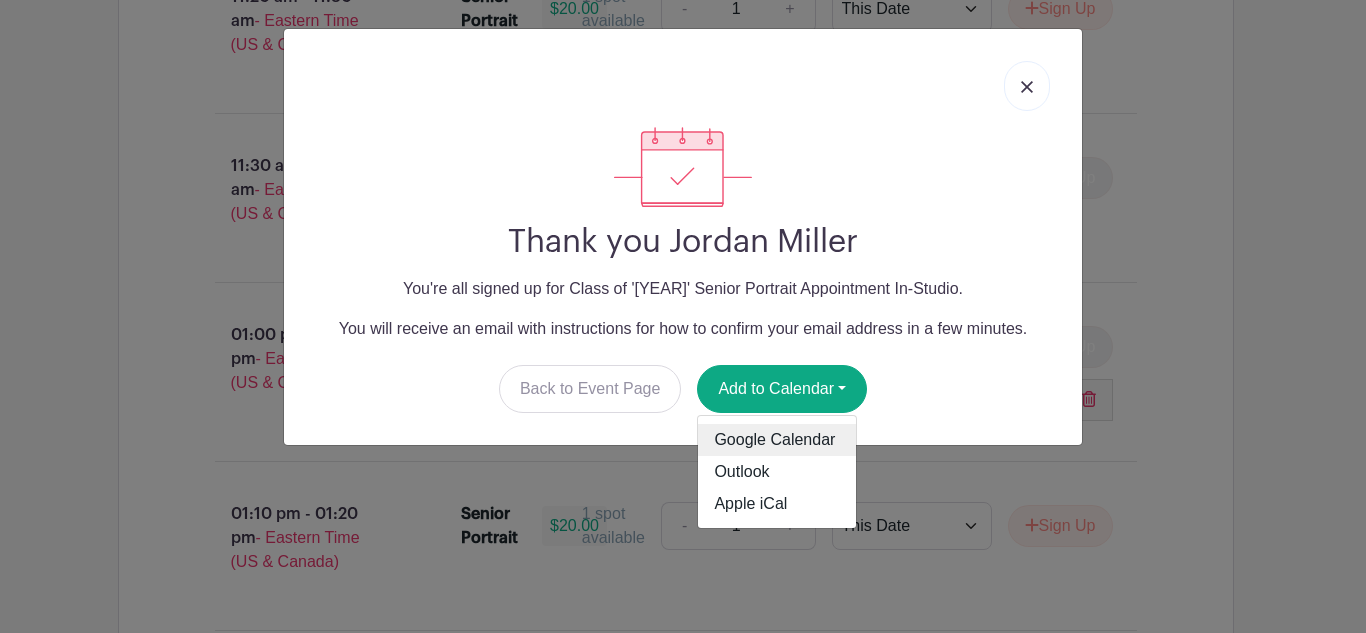 click on "Google Calendar" at bounding box center (777, 440) 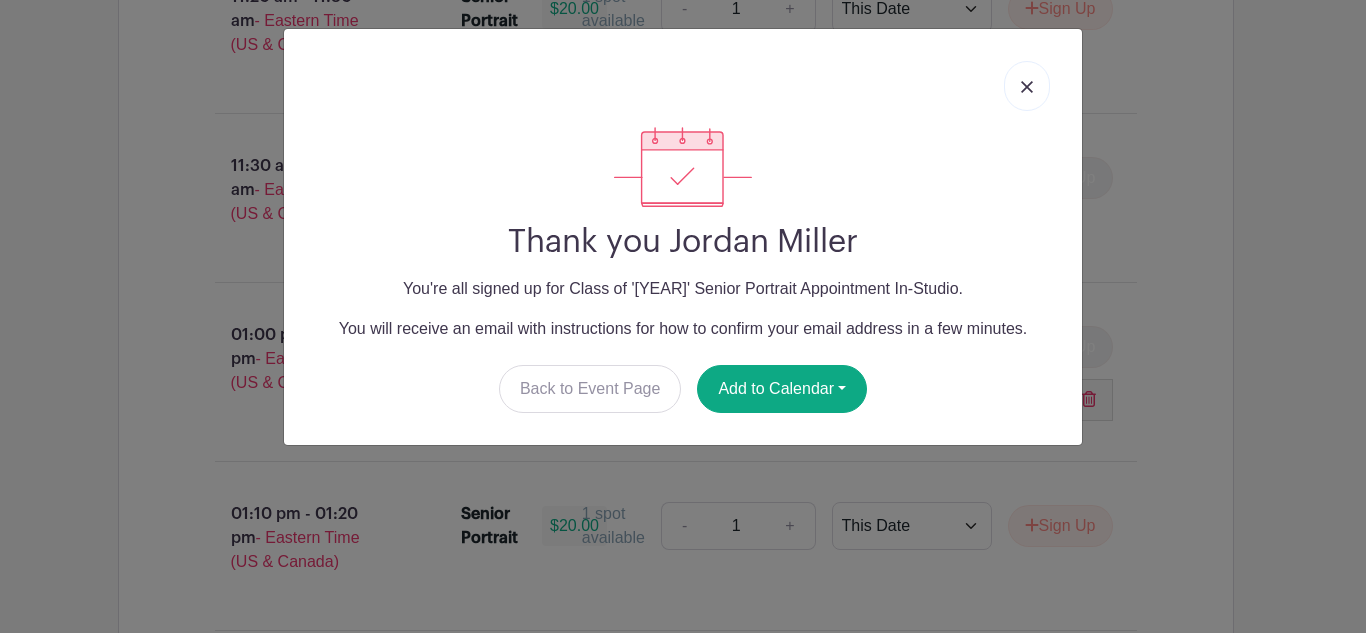 click at bounding box center [1027, 86] 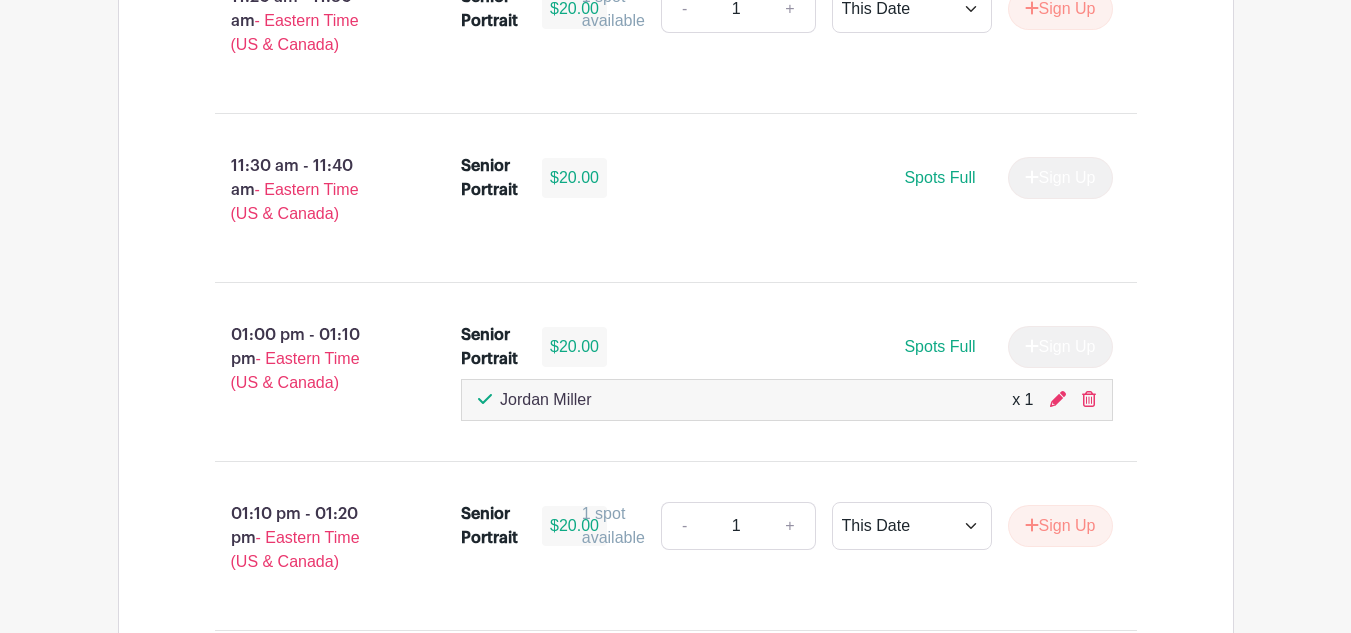 click on "Log In
Sign Up for Free
Images
Class of '[YEAR]' Senior Portrait Appointment In-Studio
Created by Images Inc
Congratulations Class of '[YEAR]'!
It is time to take your senior formal and casual pictures! Please review the available slots below and click on the button to sign up. These photos will be taken at IMAGES, NOT your school!  If you paid a sitting fee, it is NON-Refundable for no show or cancelled appointments.
If you've already entered your card information and notice a delay in processing,  do not re-submit your card
Thank you! Images, Inc." at bounding box center [675, 165] 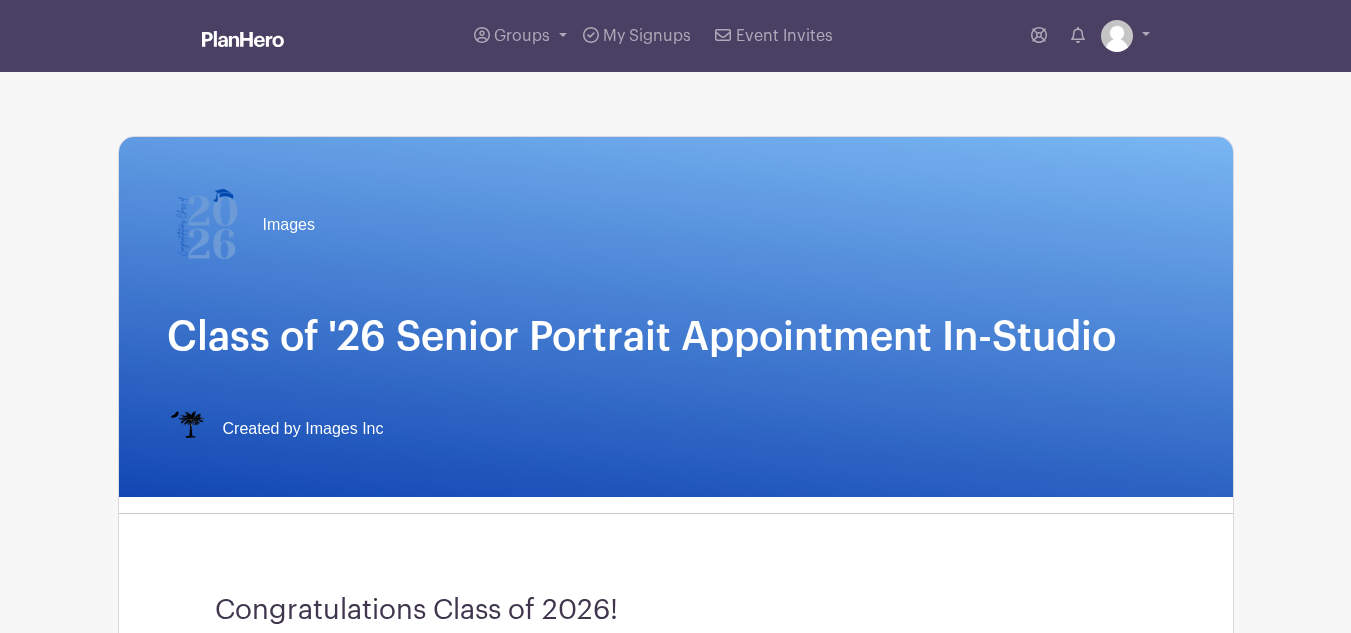 scroll, scrollTop: 0, scrollLeft: 0, axis: both 